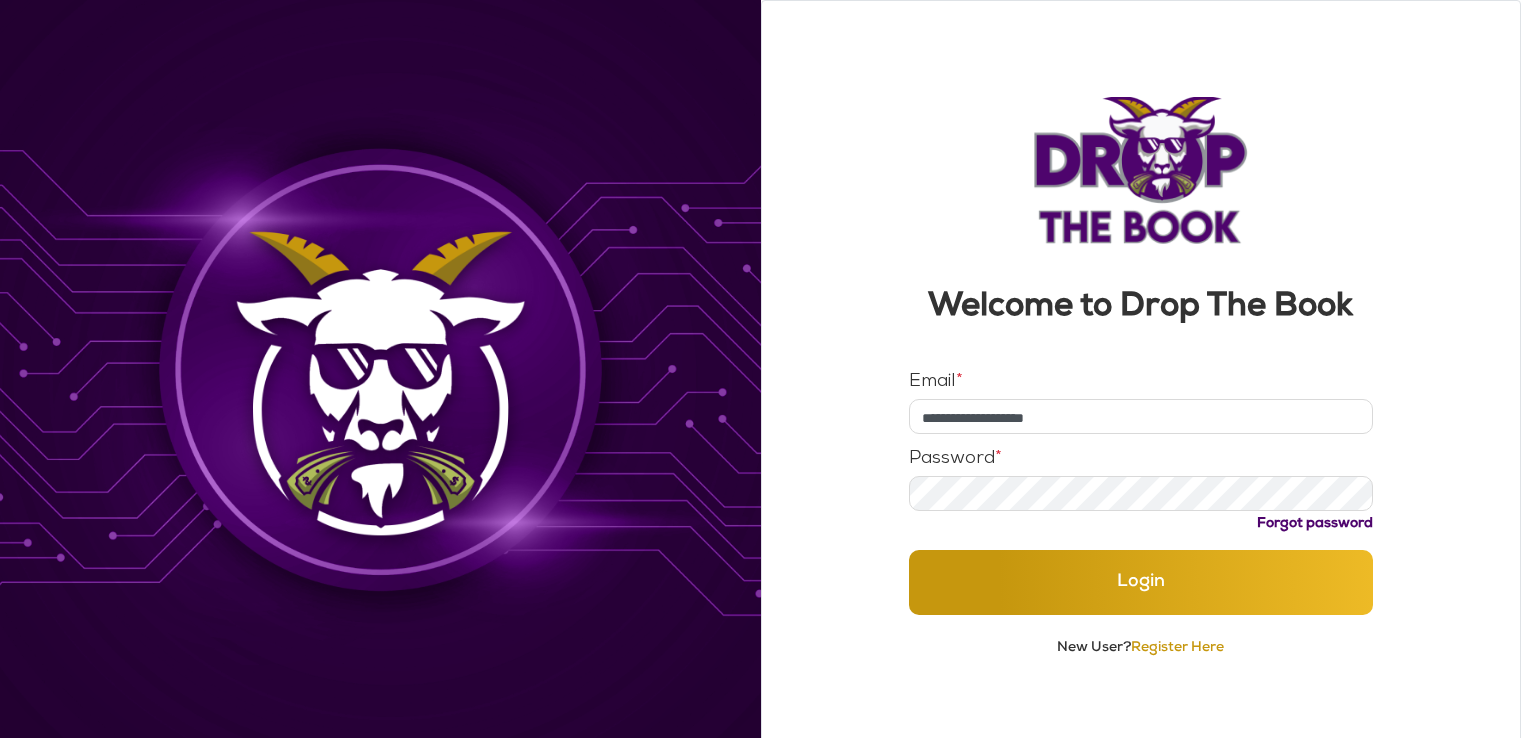 scroll, scrollTop: 0, scrollLeft: 0, axis: both 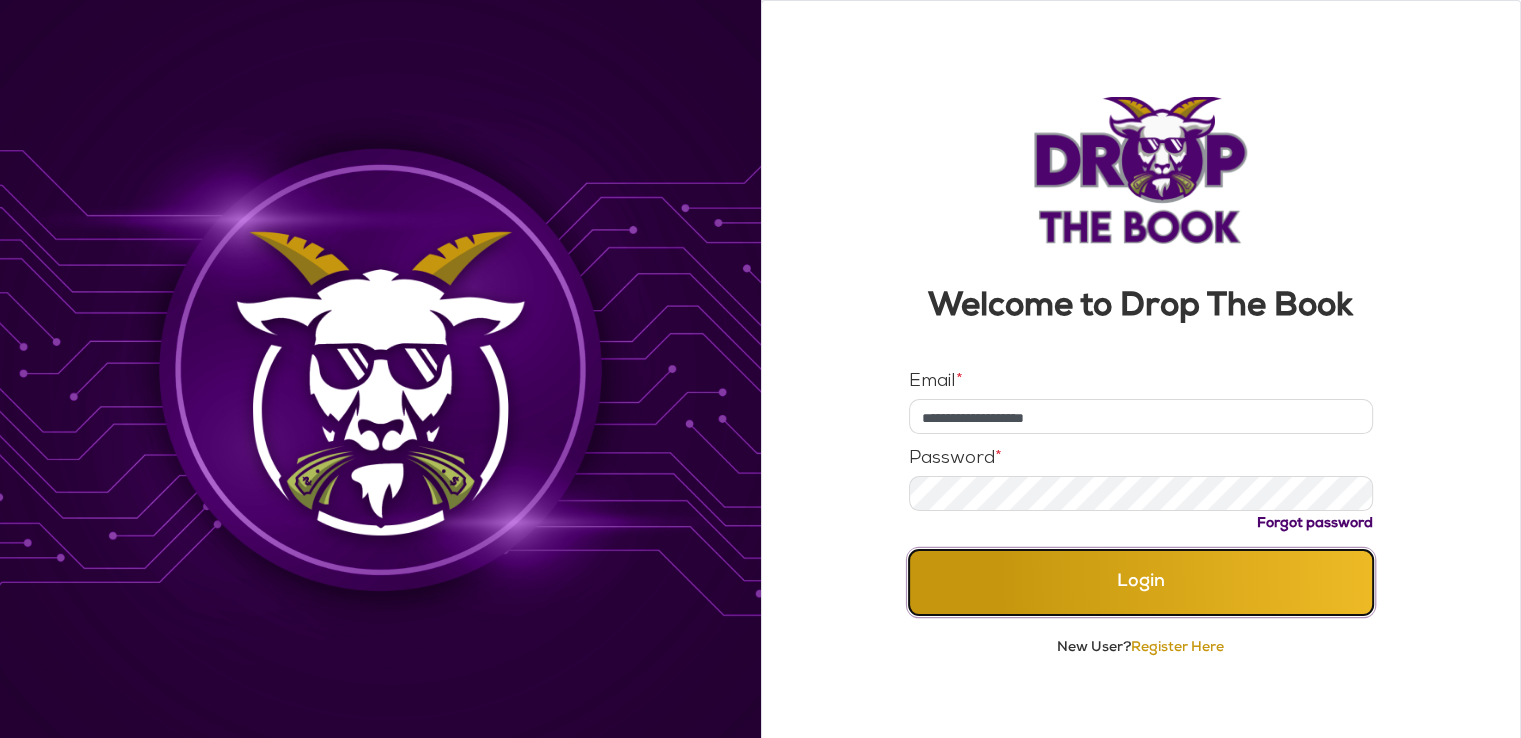 click on "Login" 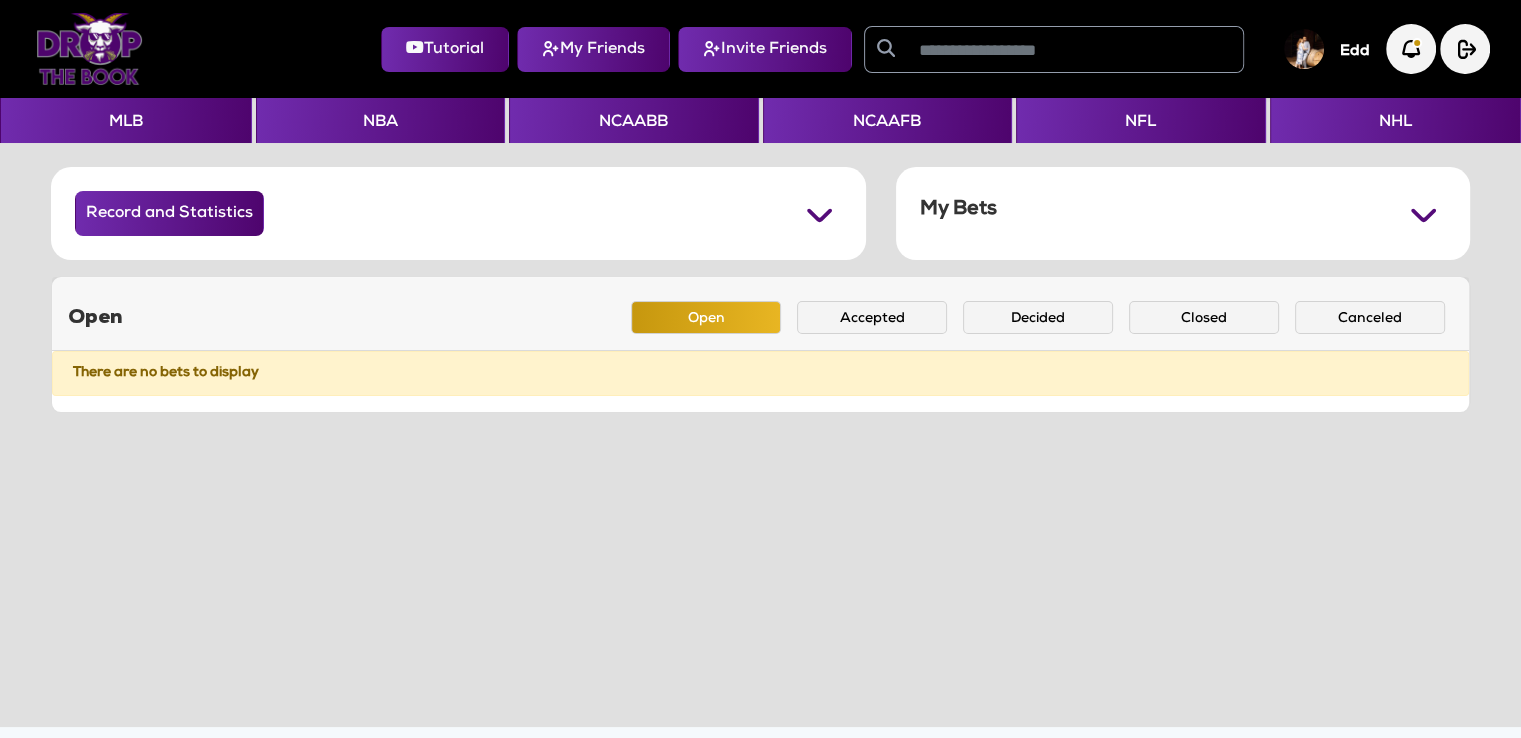 click 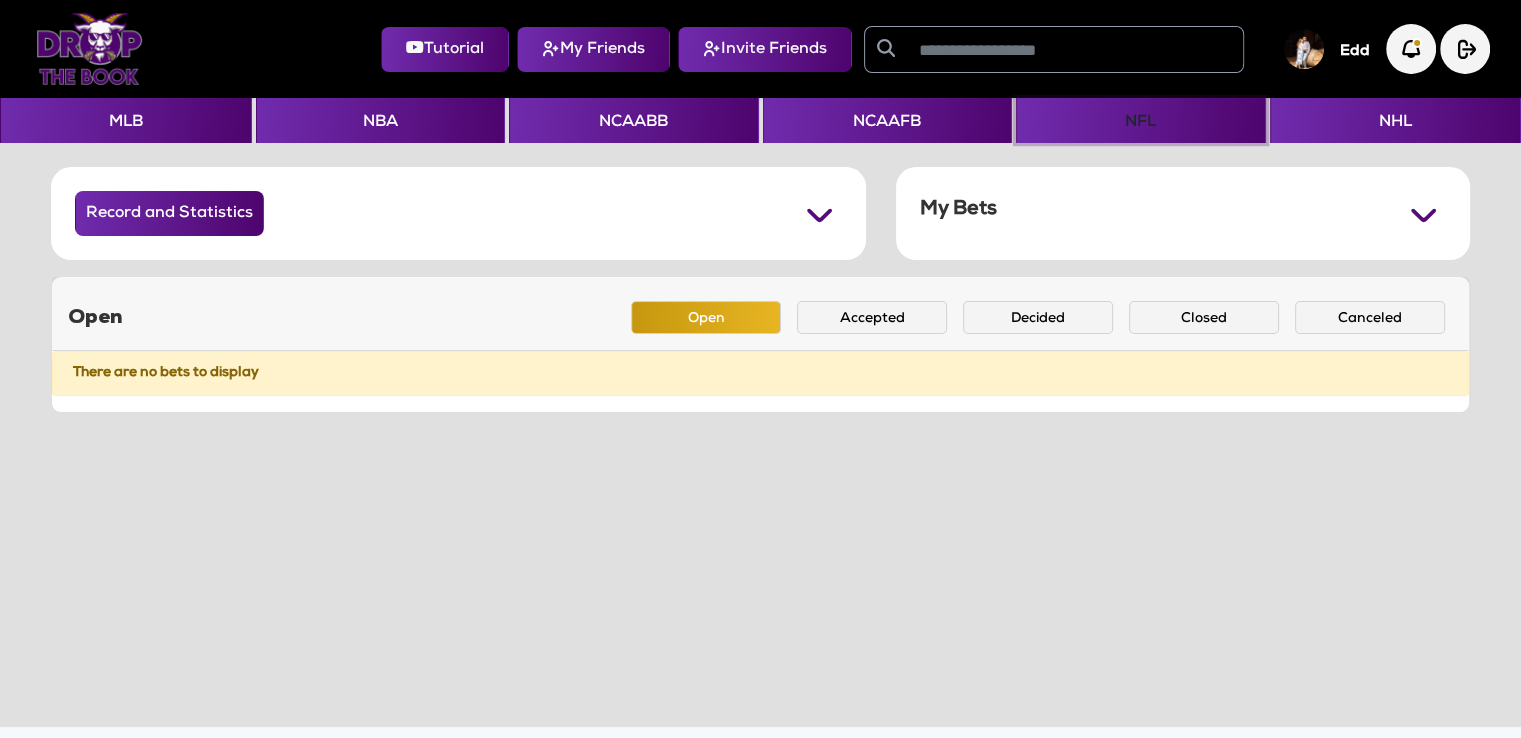 click on "NFL" 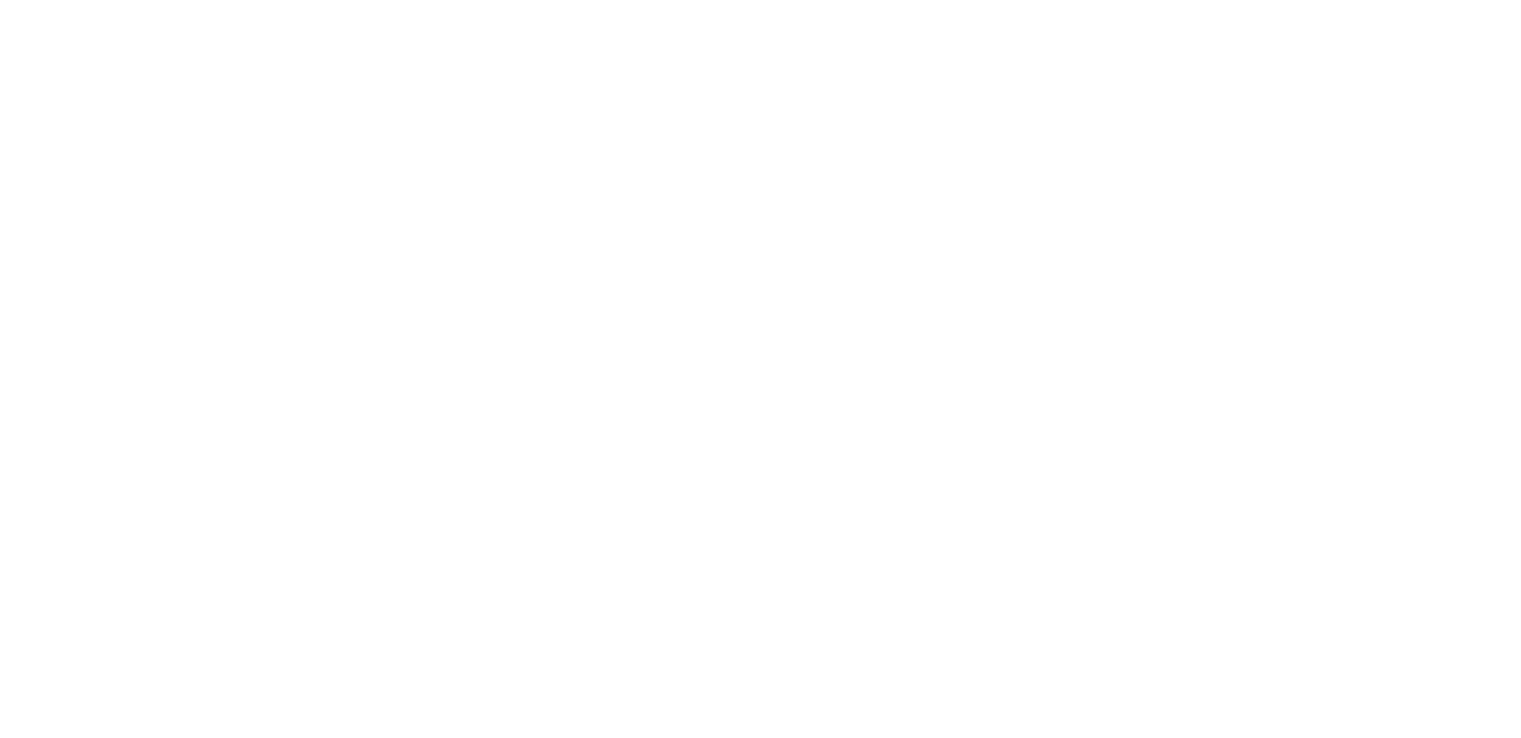 scroll, scrollTop: 0, scrollLeft: 0, axis: both 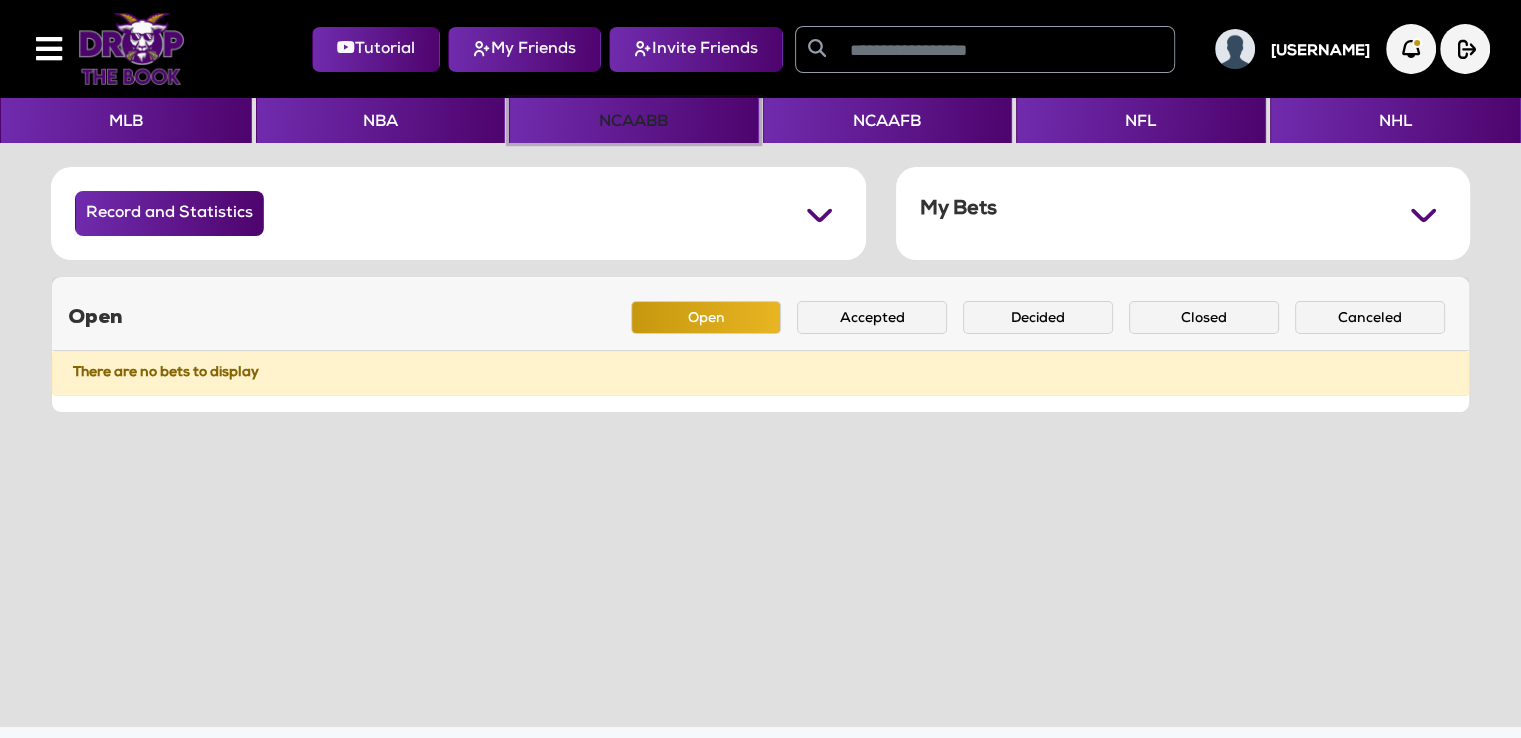 click on "NCAABB" 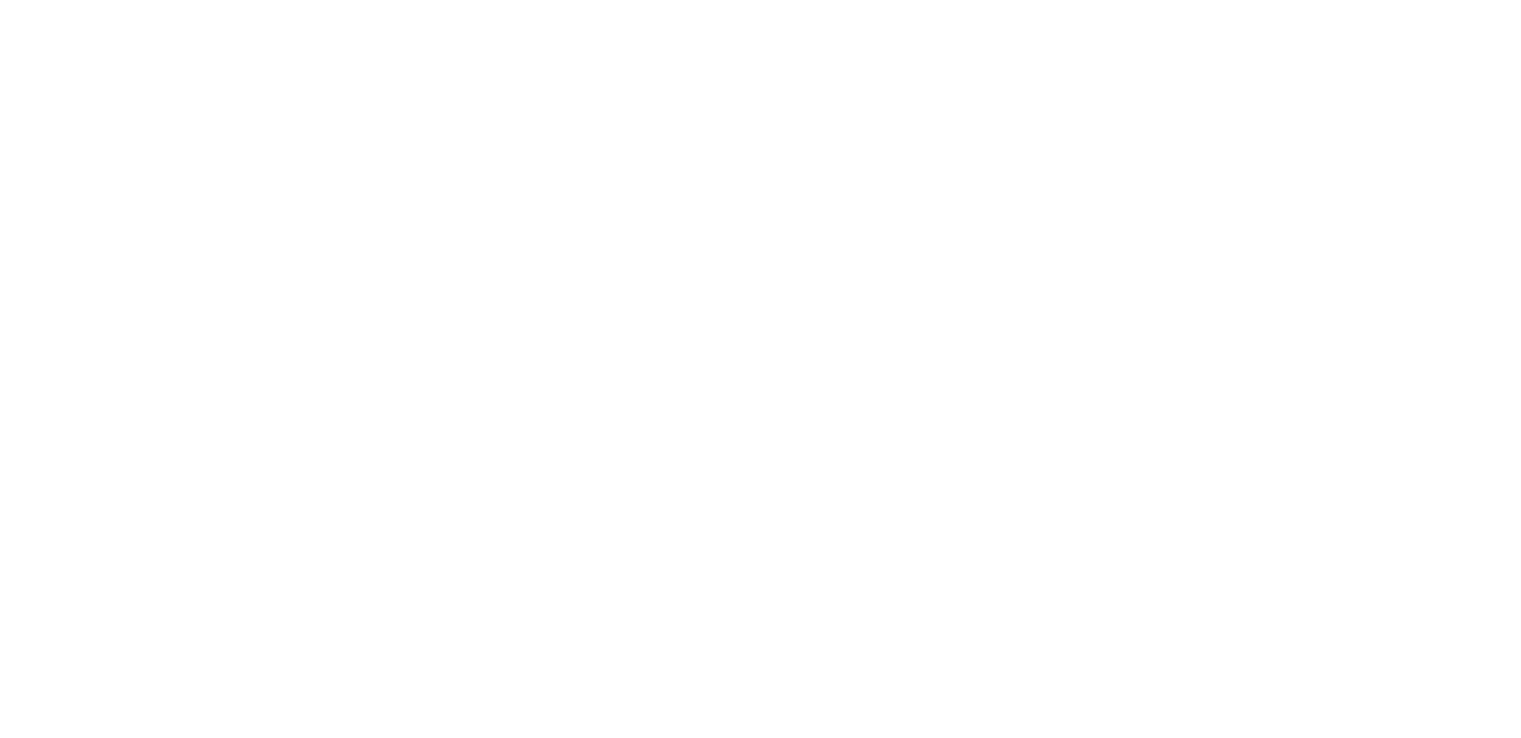 scroll, scrollTop: 0, scrollLeft: 0, axis: both 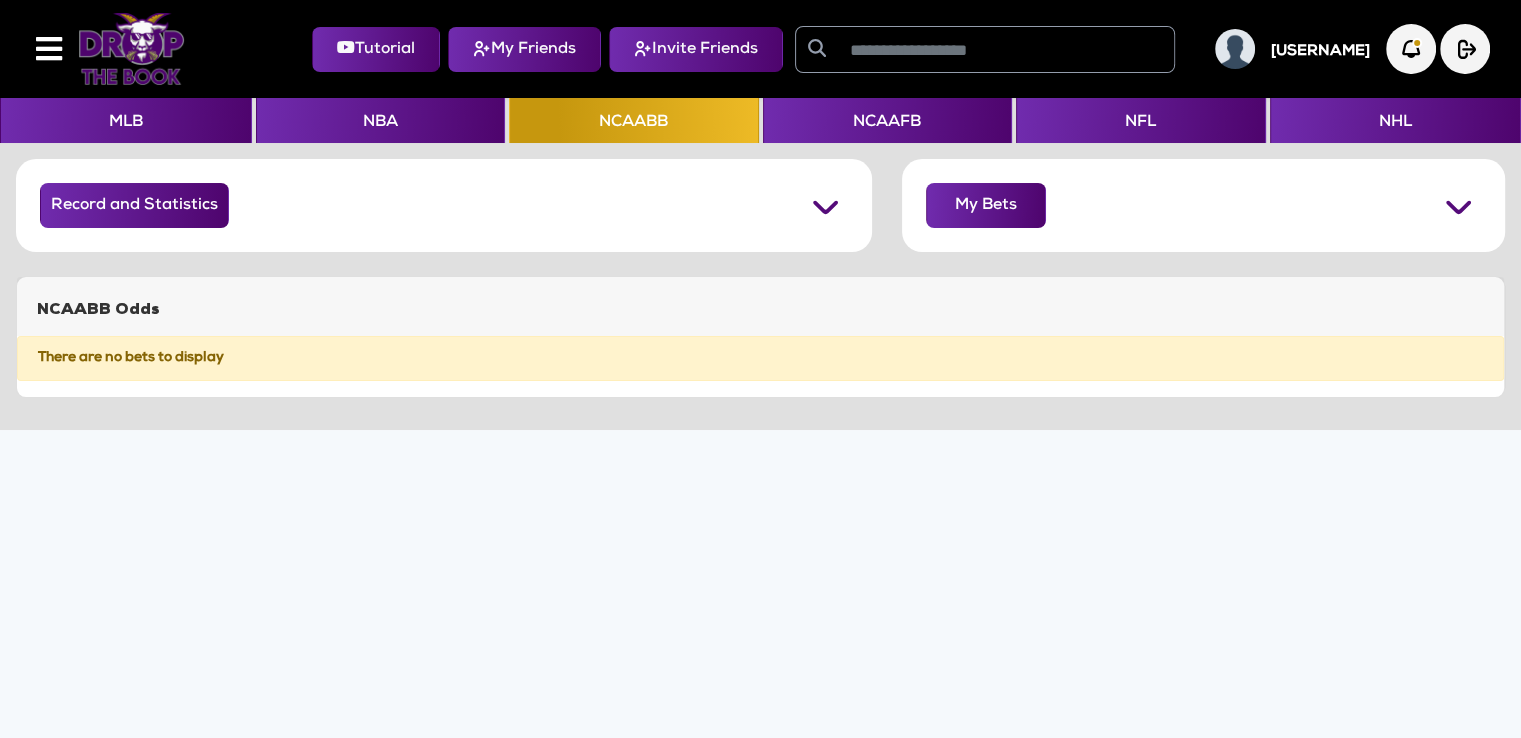 click 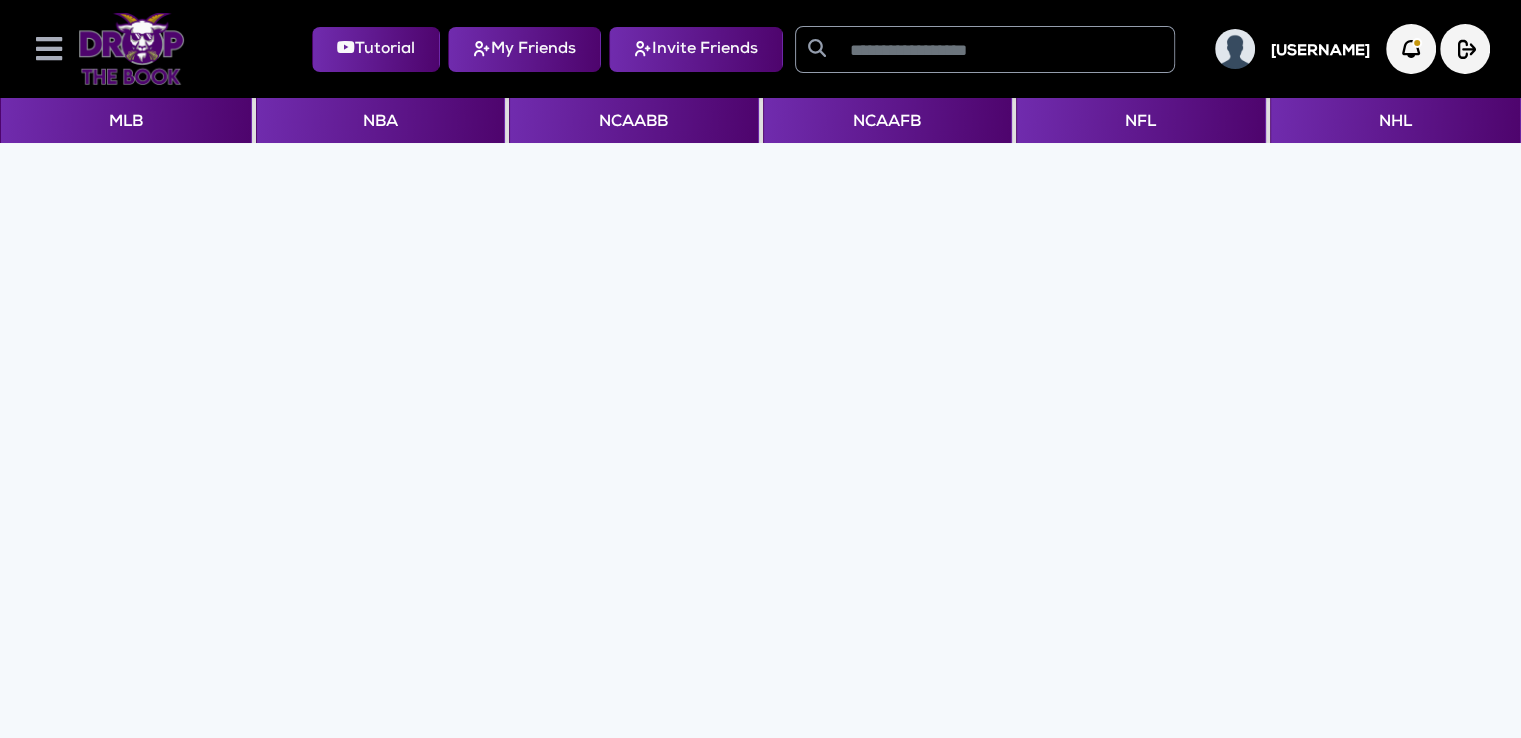 click 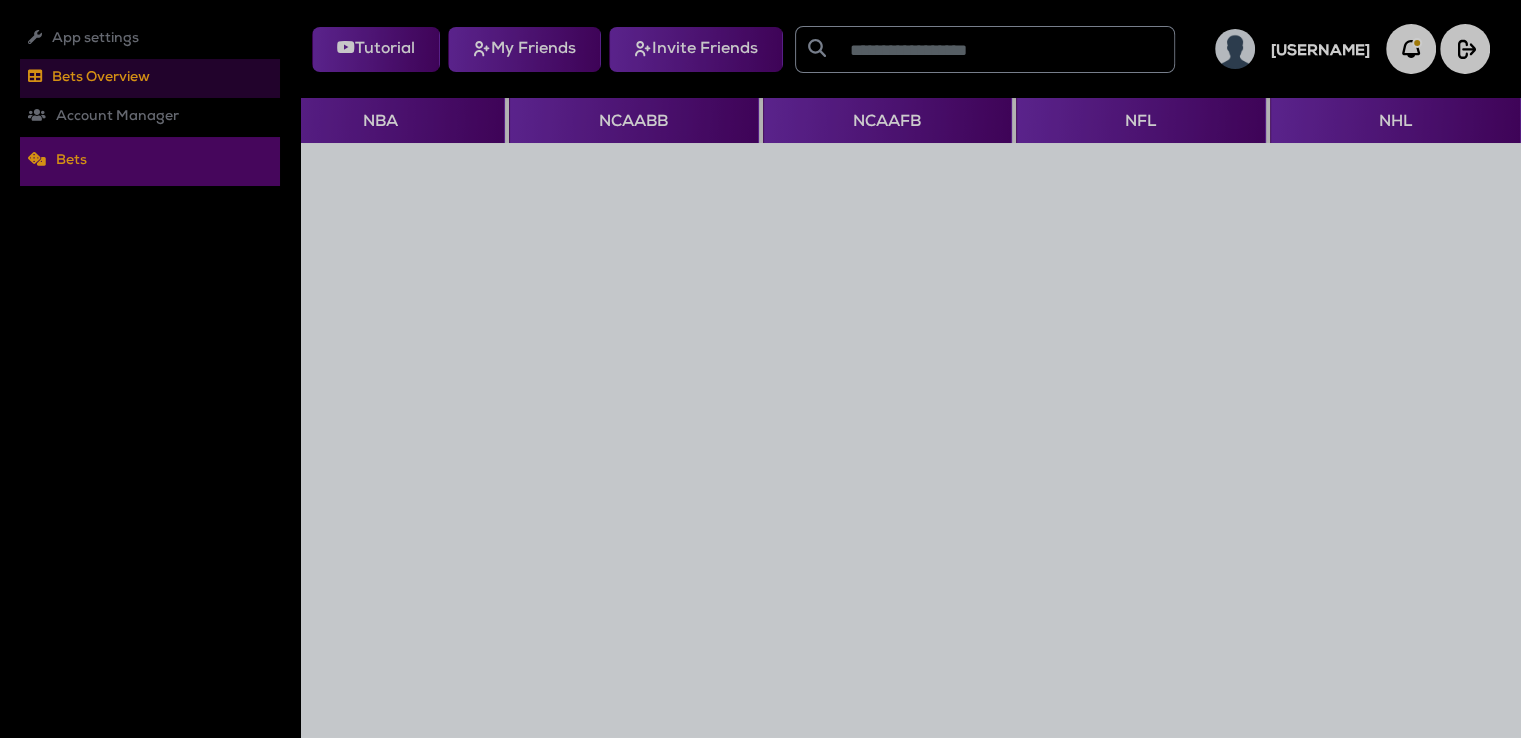 click on "Bets Overview" 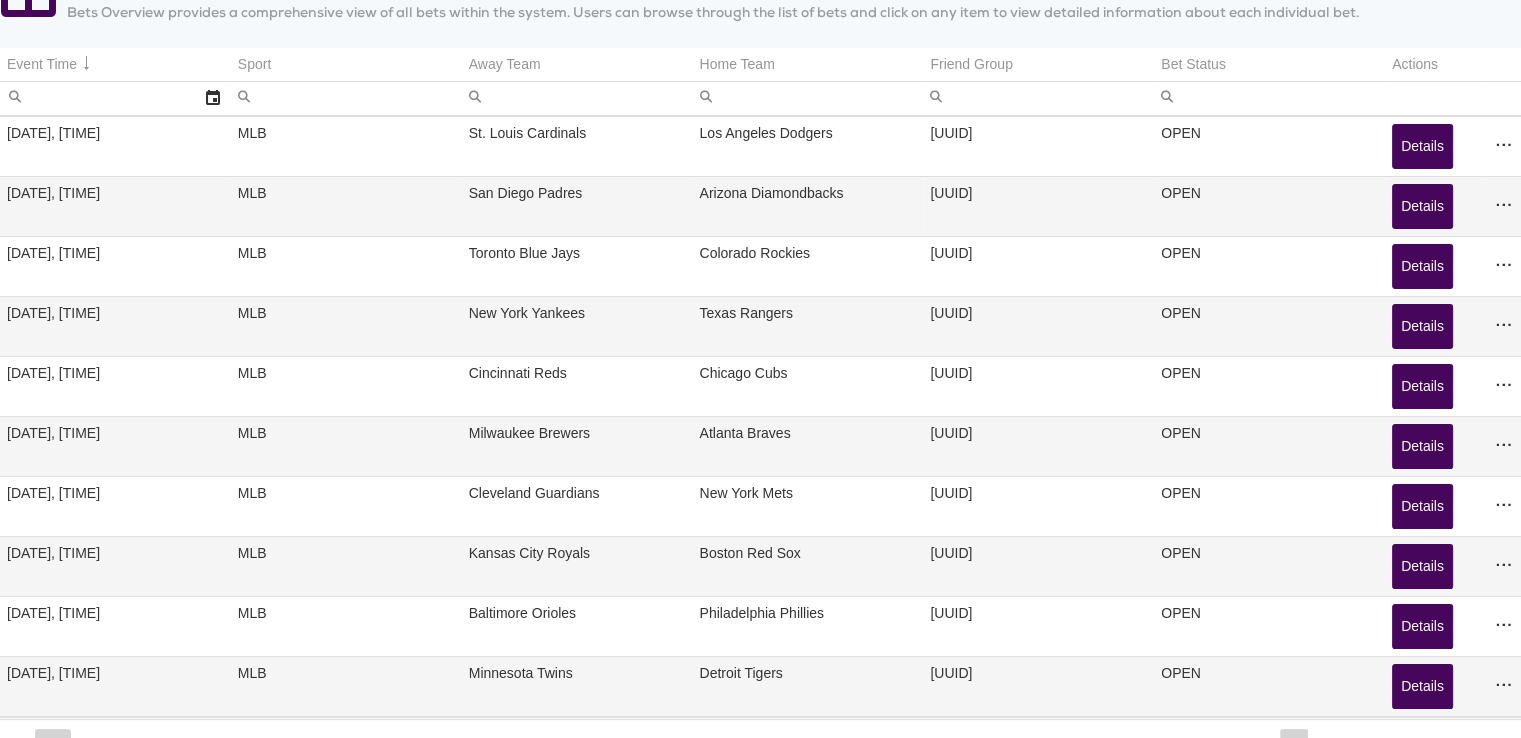 scroll, scrollTop: 257, scrollLeft: 0, axis: vertical 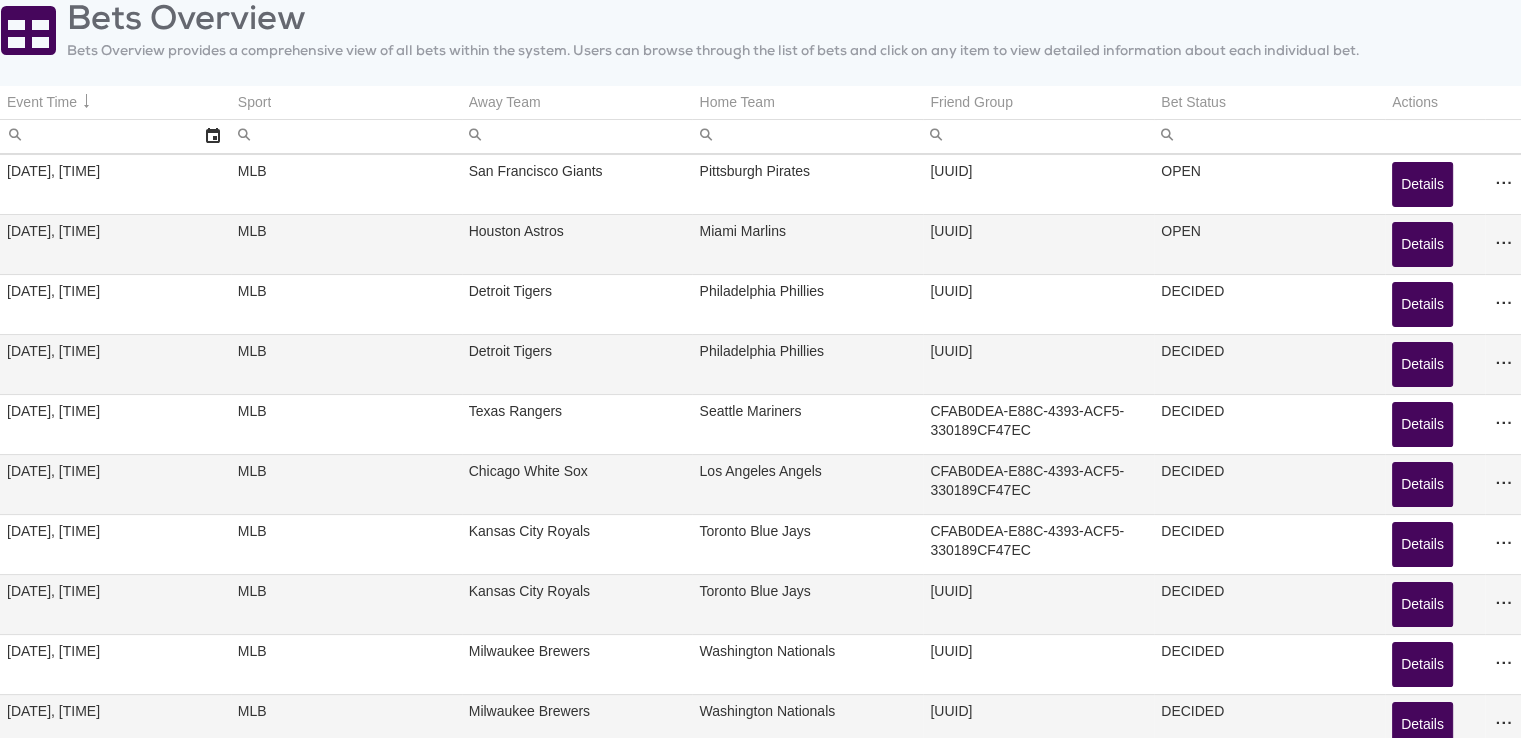 click on "Bet Status" at bounding box center [1193, 102] 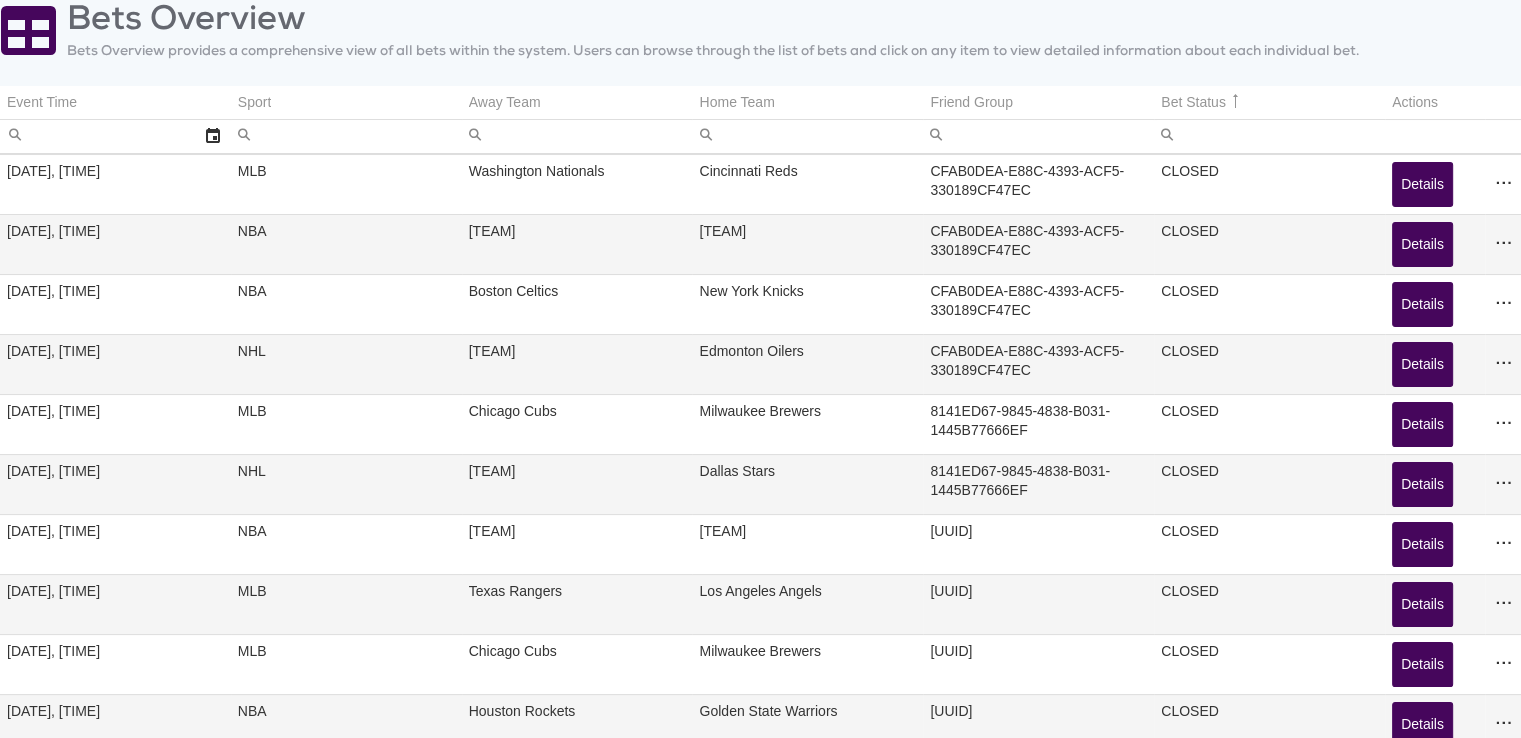 click on "Bet Status" at bounding box center (1193, 102) 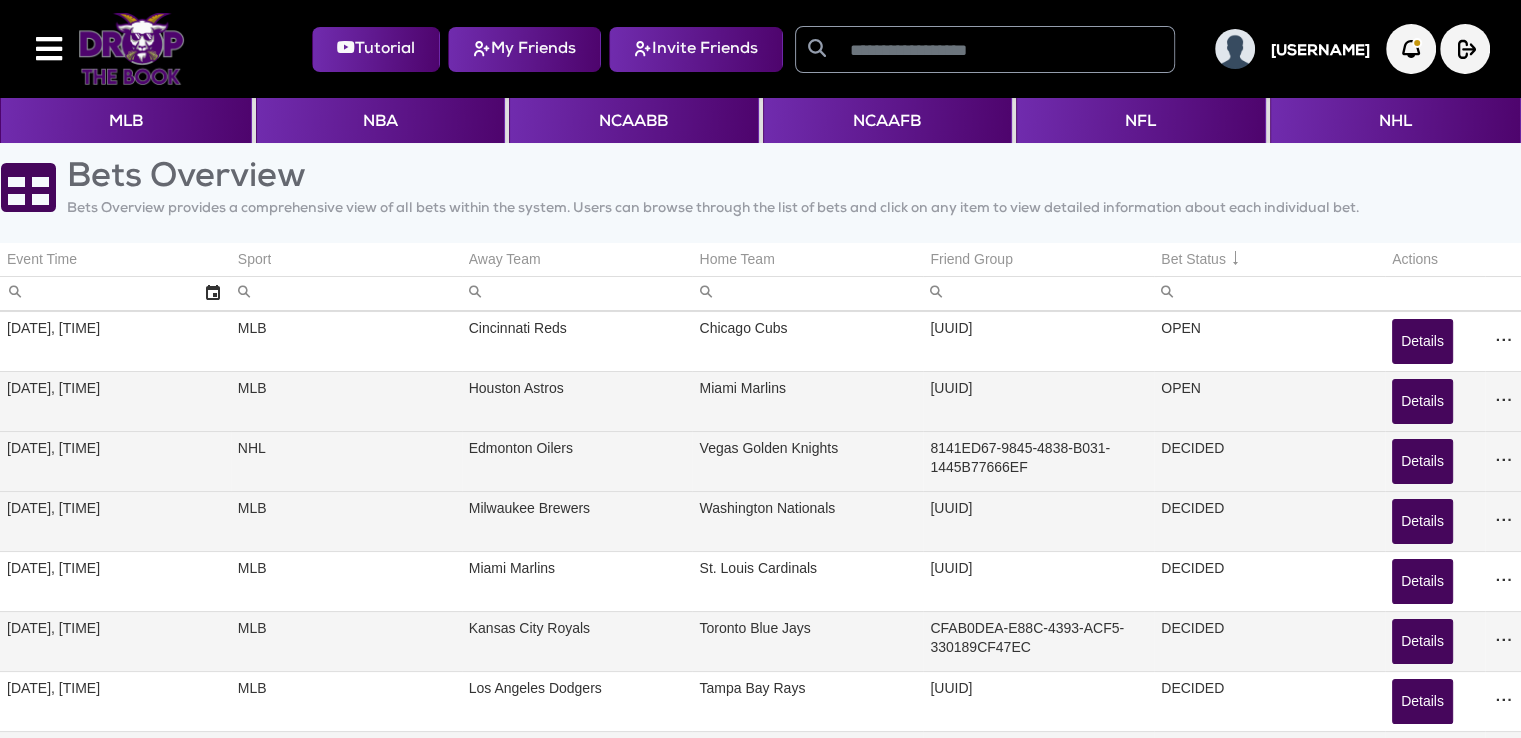 scroll, scrollTop: 257, scrollLeft: 0, axis: vertical 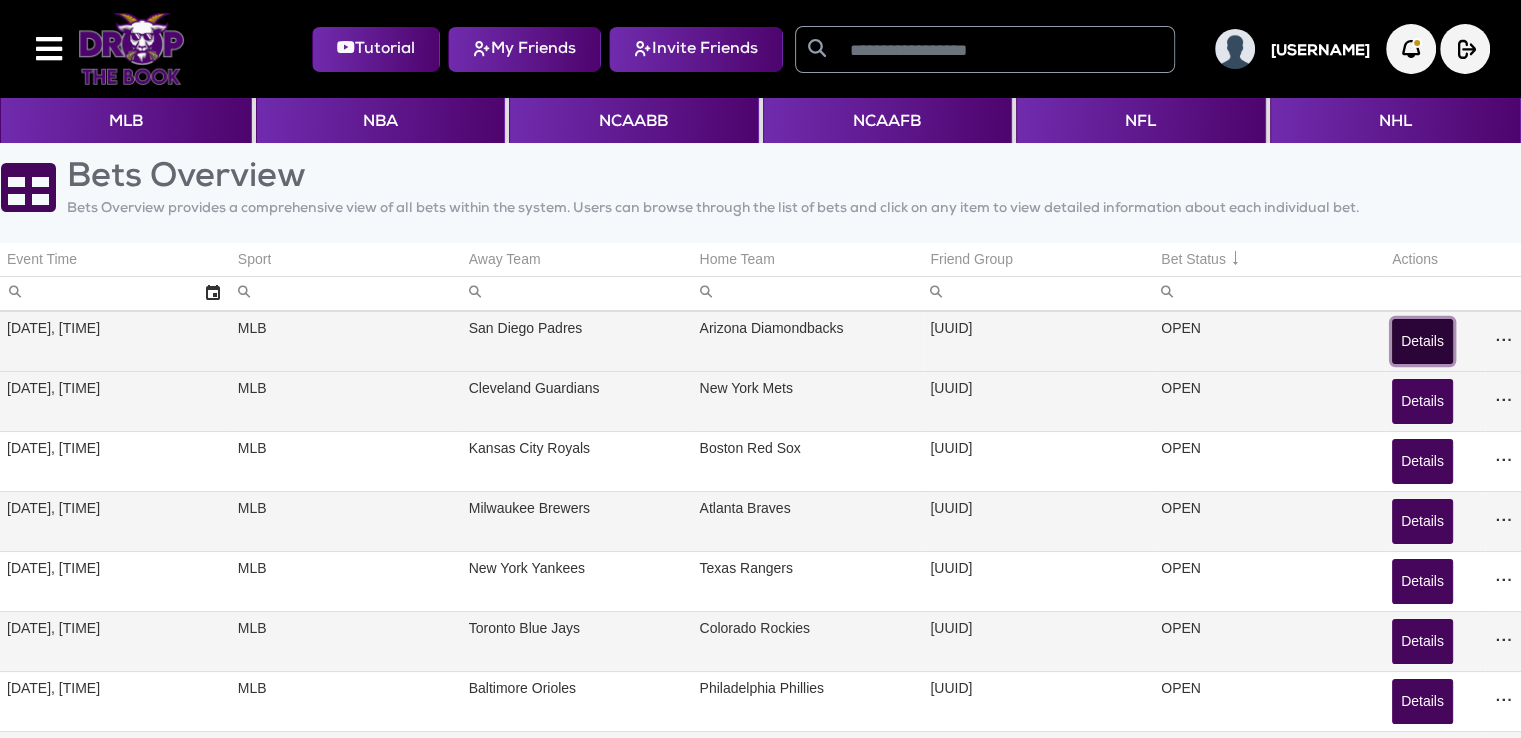 click on "Details" 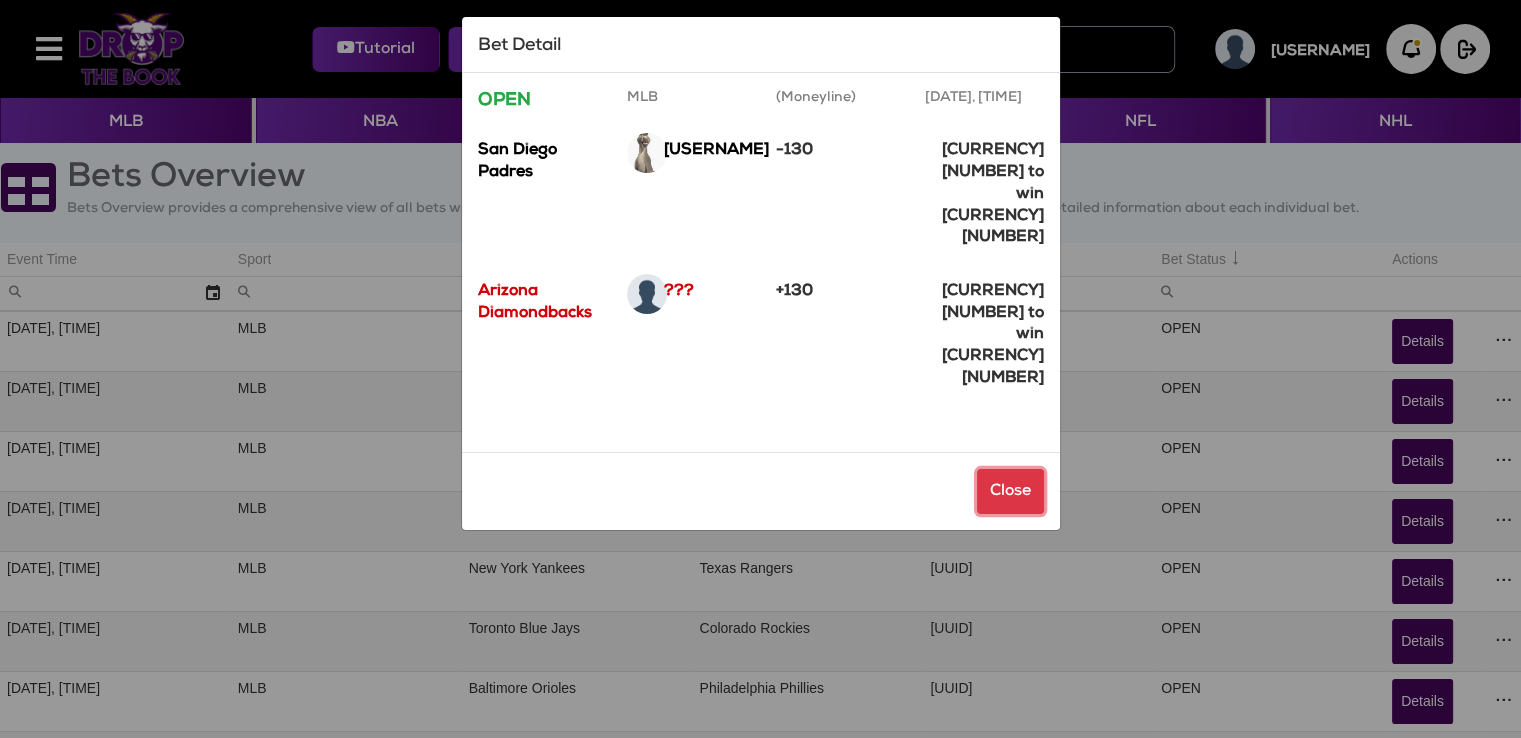 click on "Close" 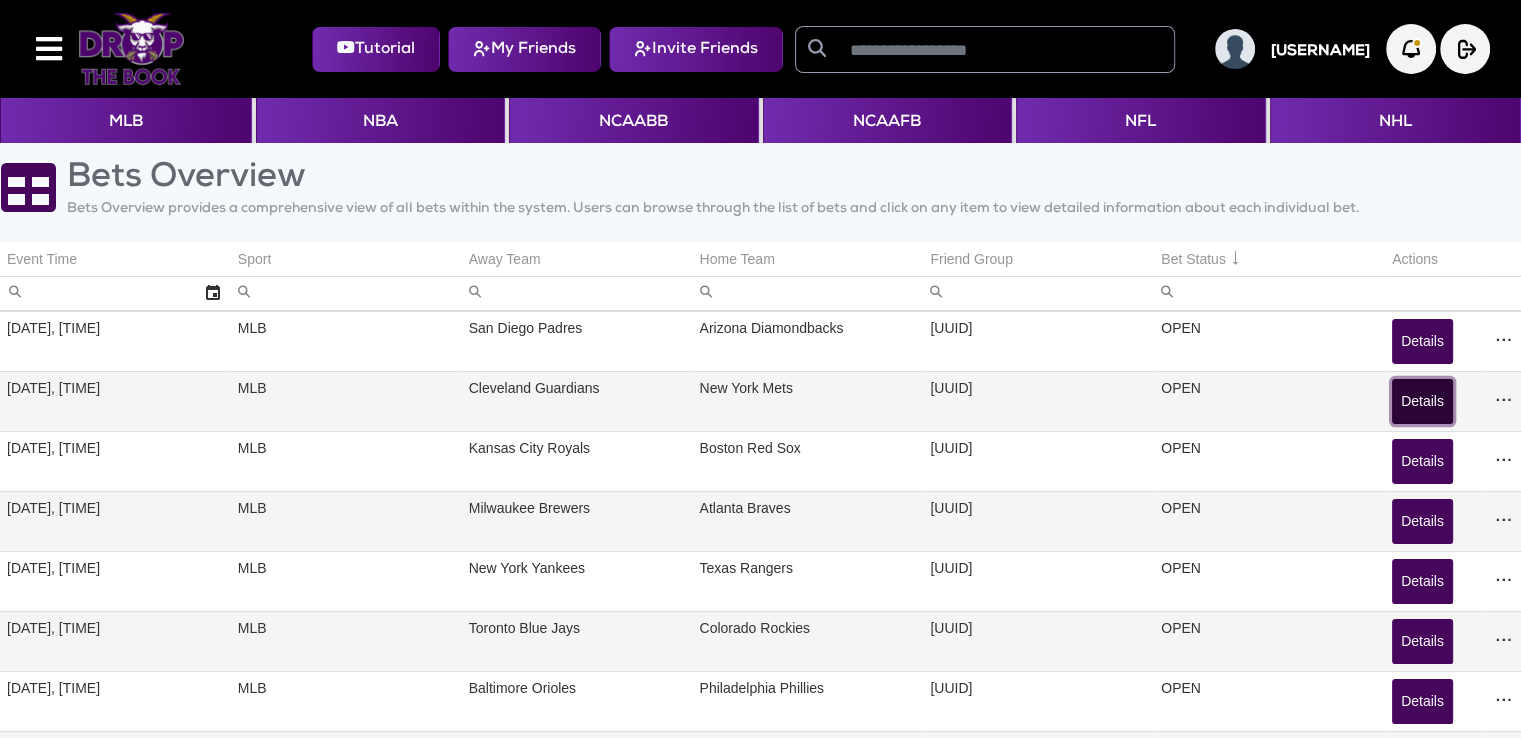 click on "Details" 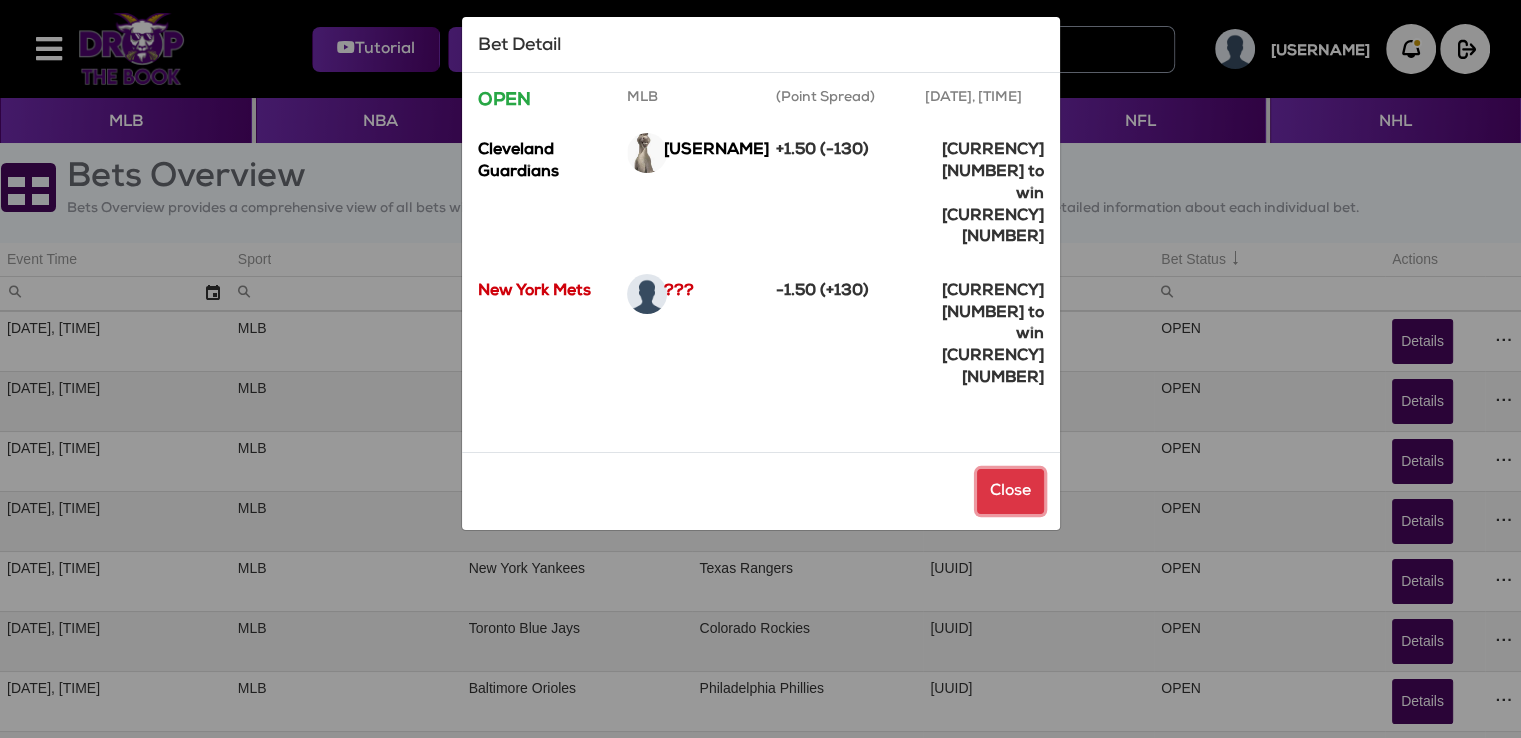 click on "Close" 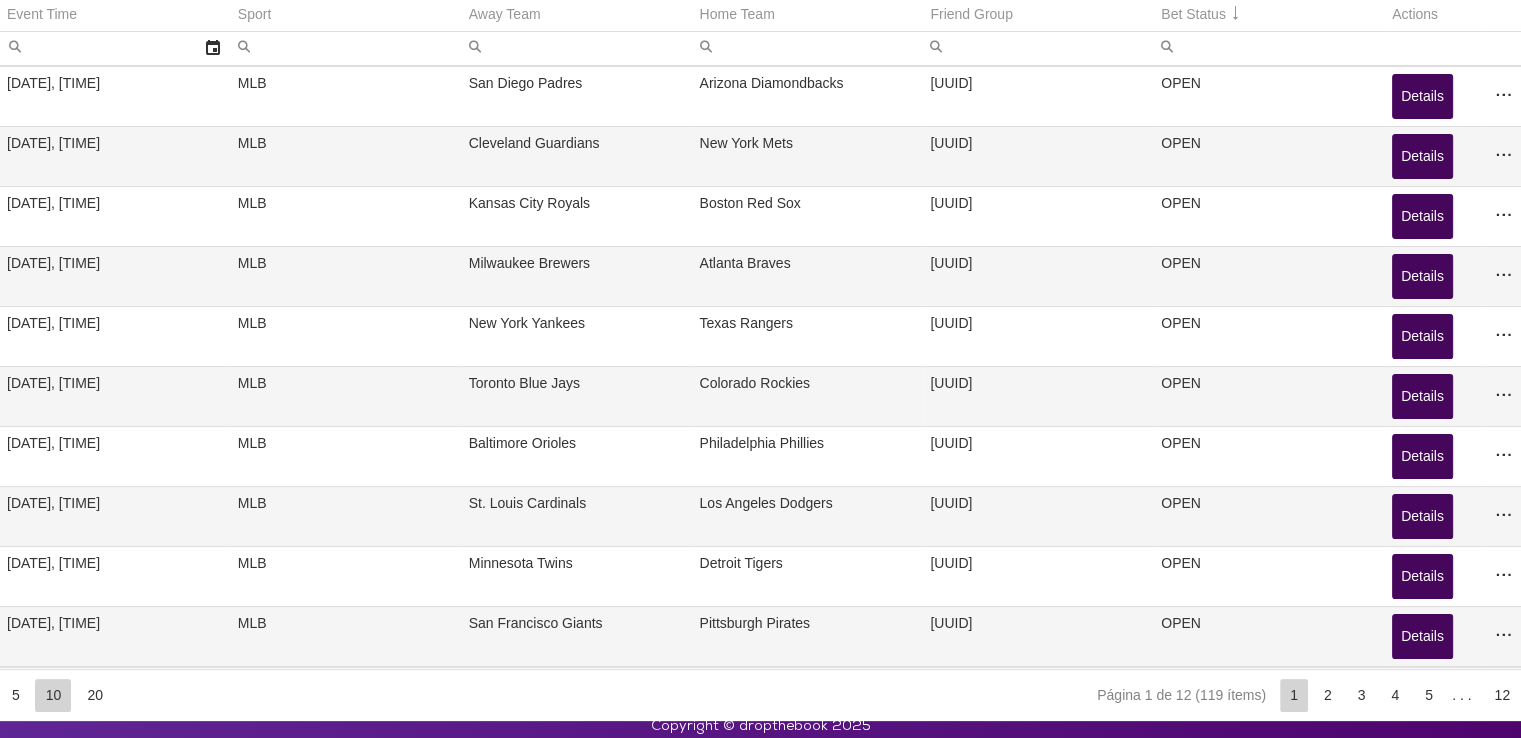 scroll, scrollTop: 257, scrollLeft: 0, axis: vertical 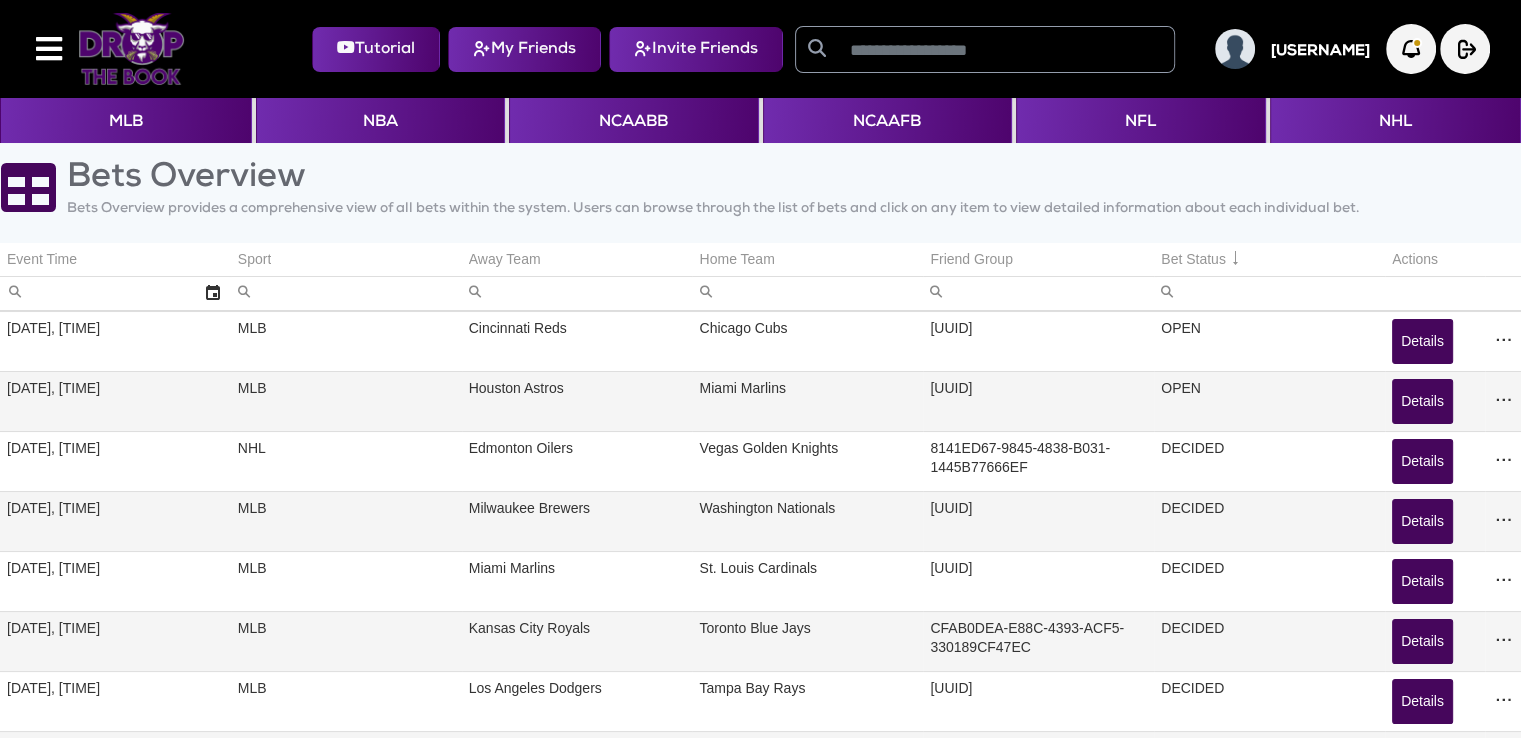click 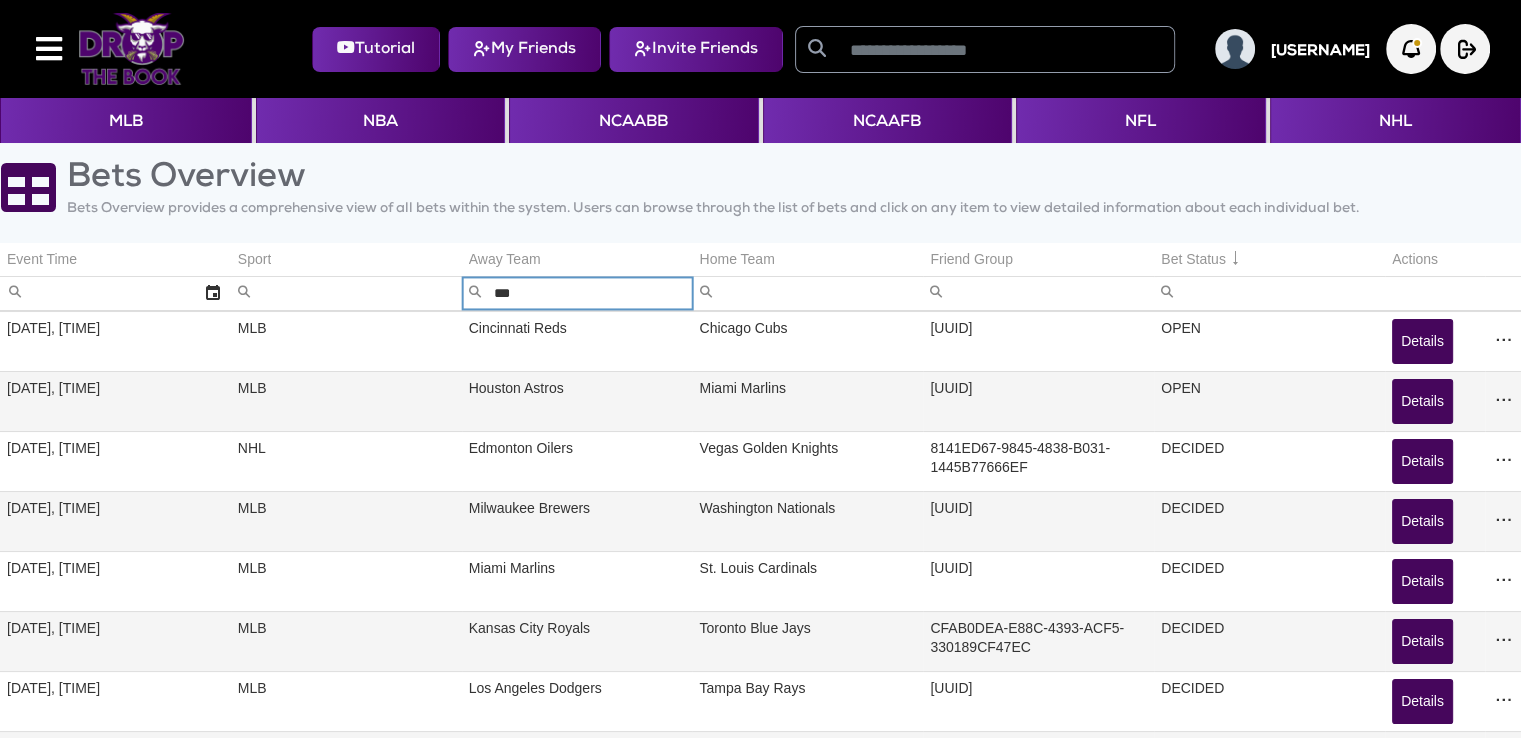 type on "***" 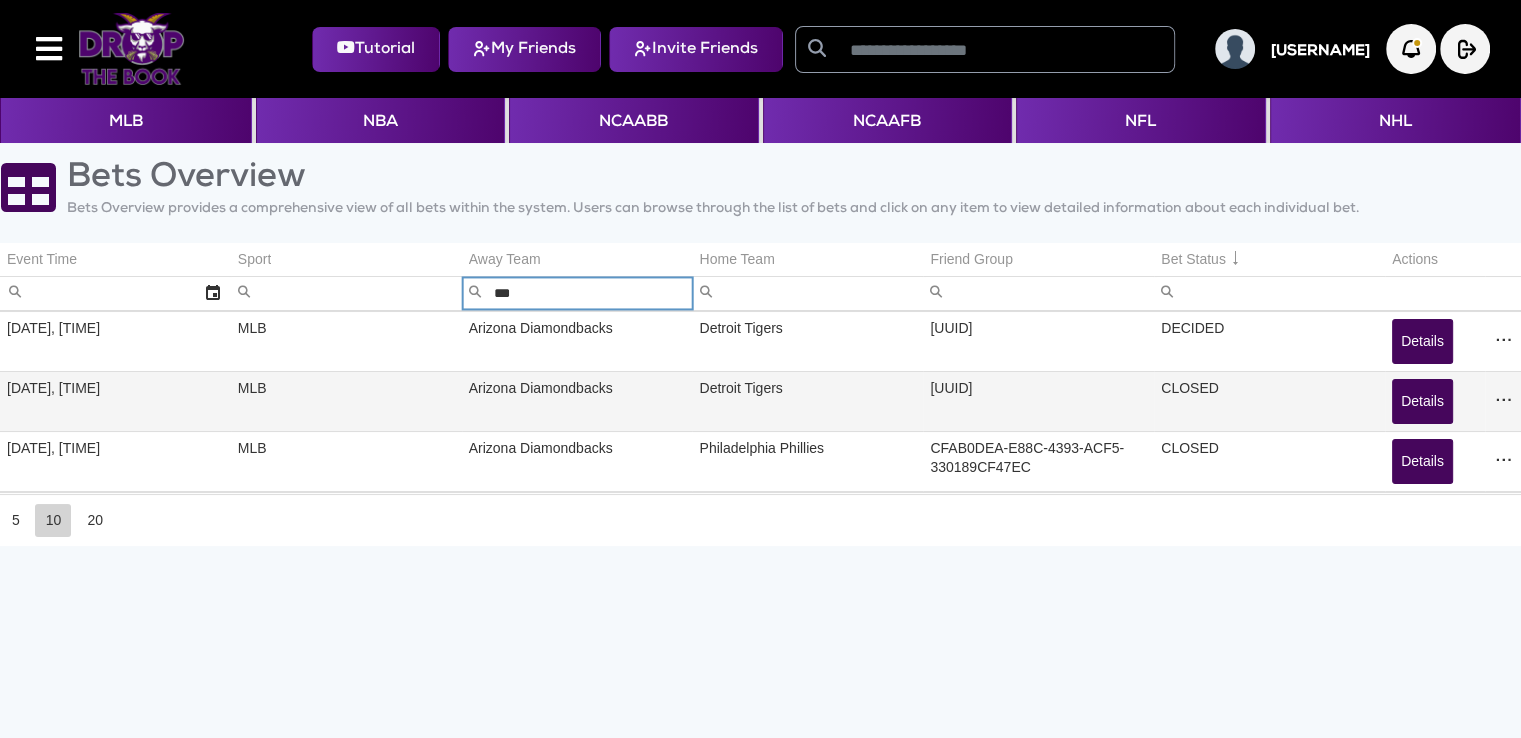 click on "***" 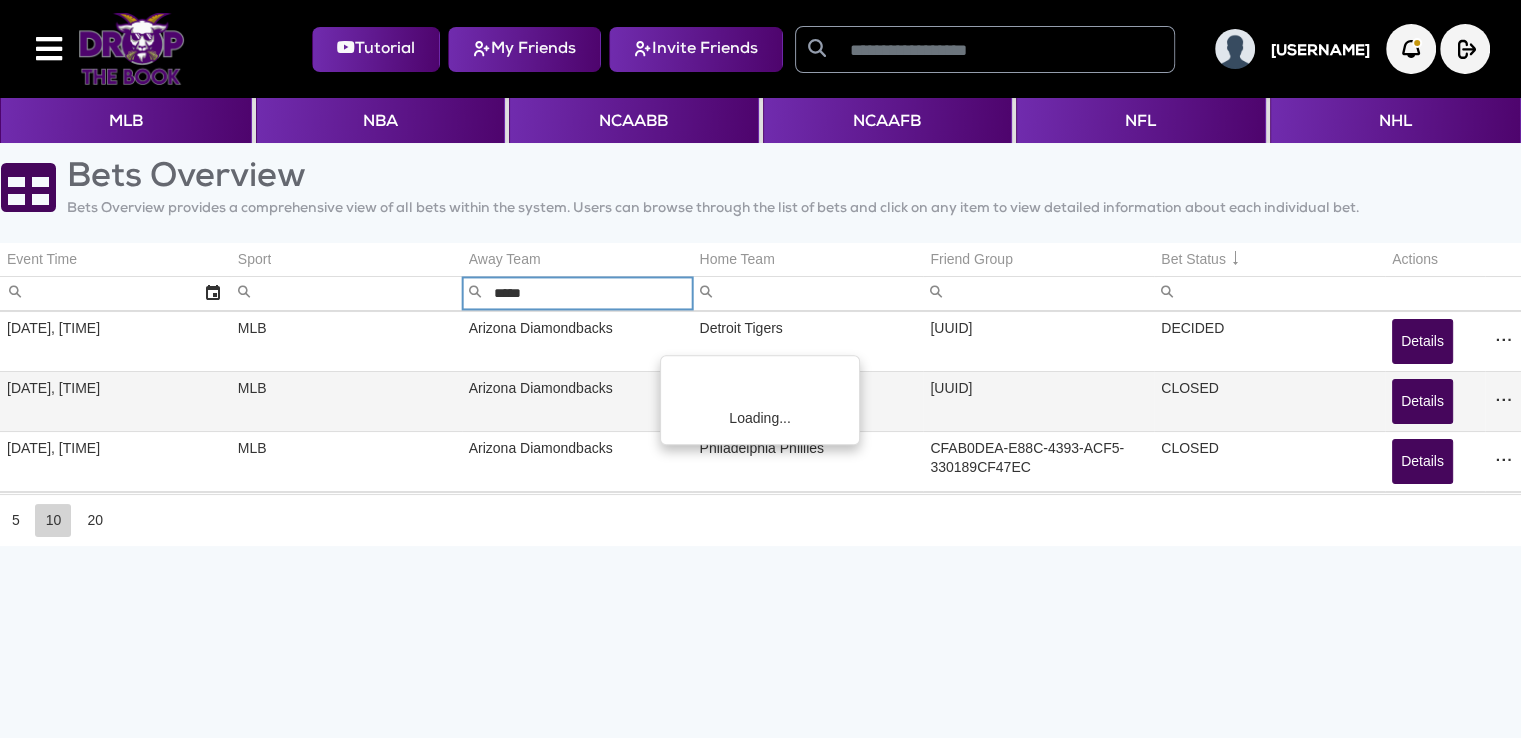type on "*****" 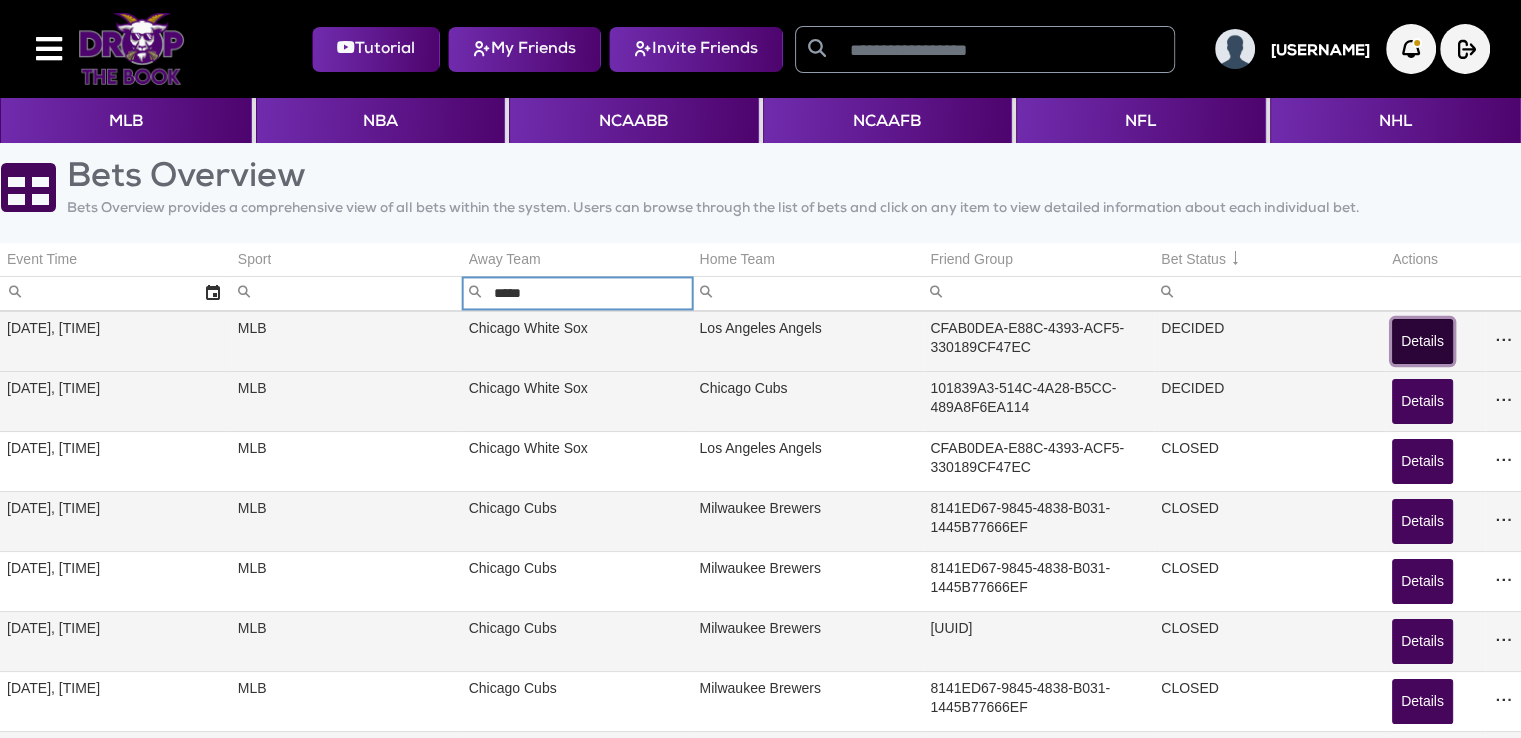 click on "Details" 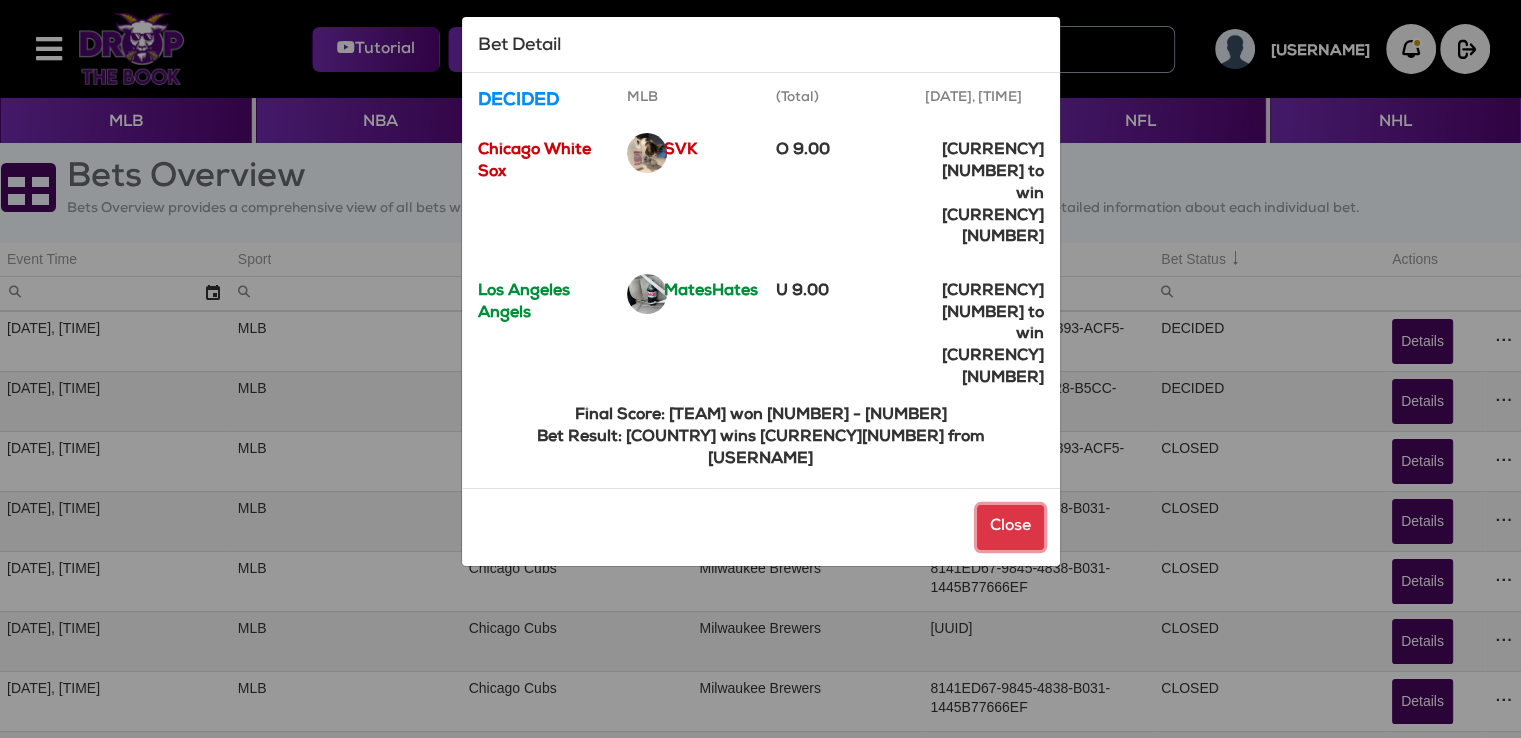 click on "Close" 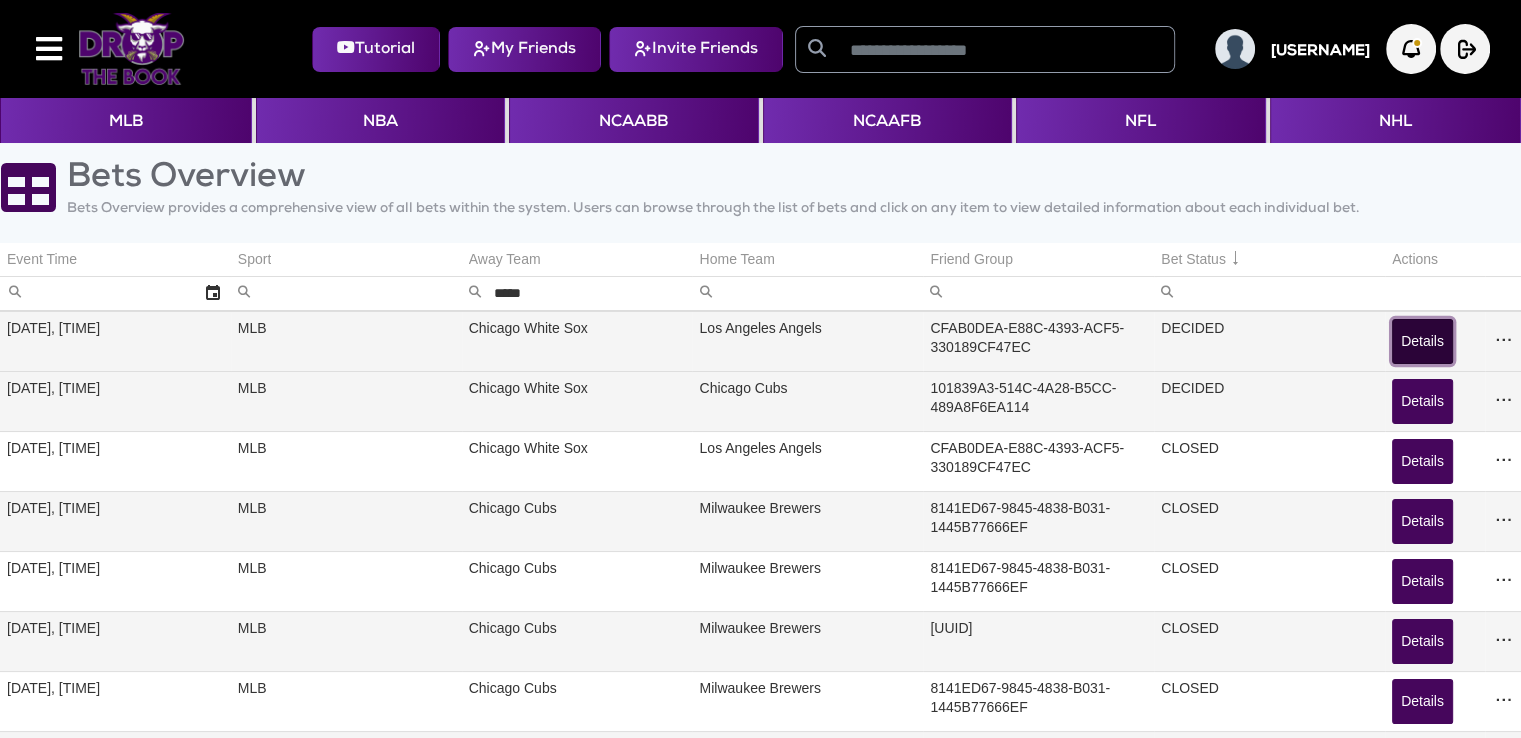 click on "Details" 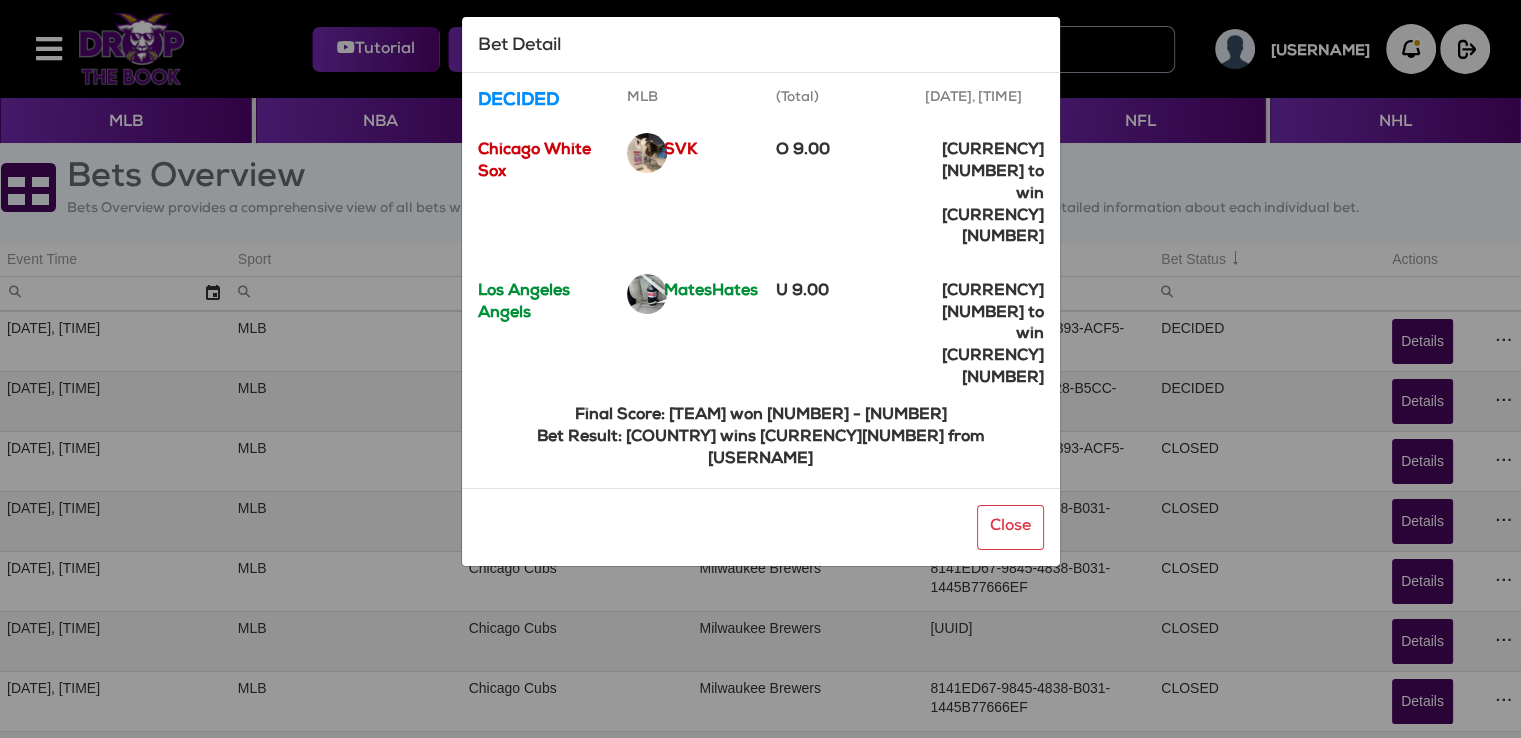 click on "SVK" 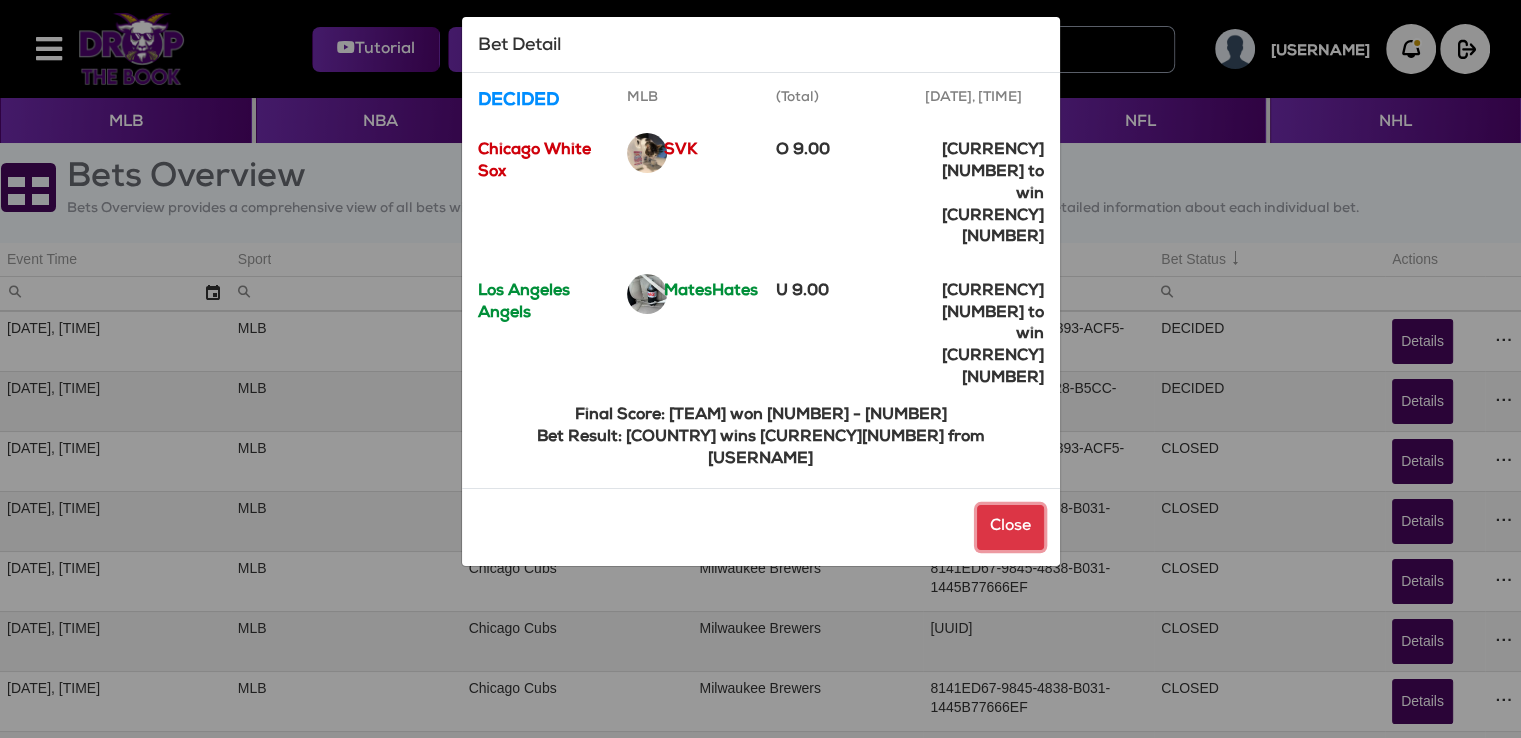 click on "Close" 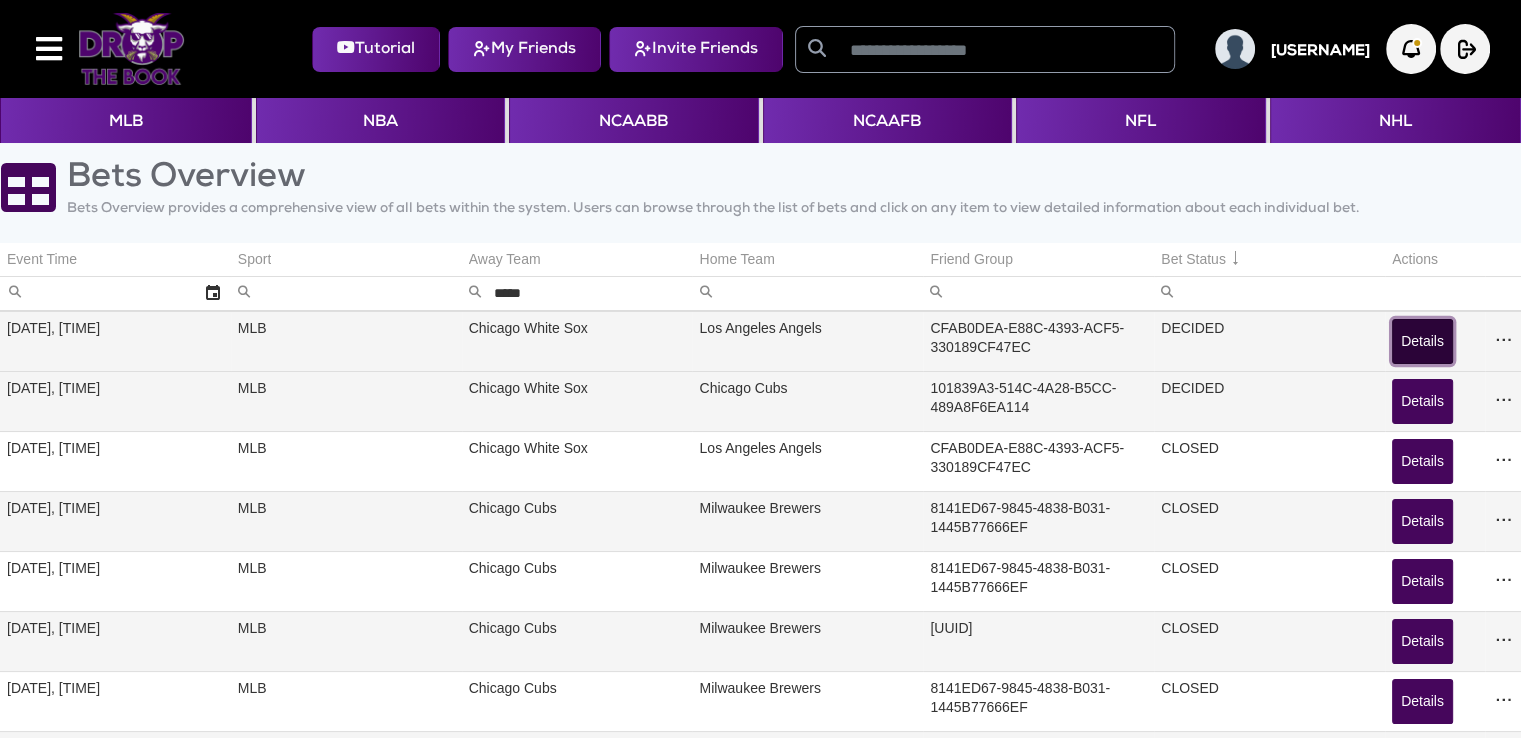 click on "Details" 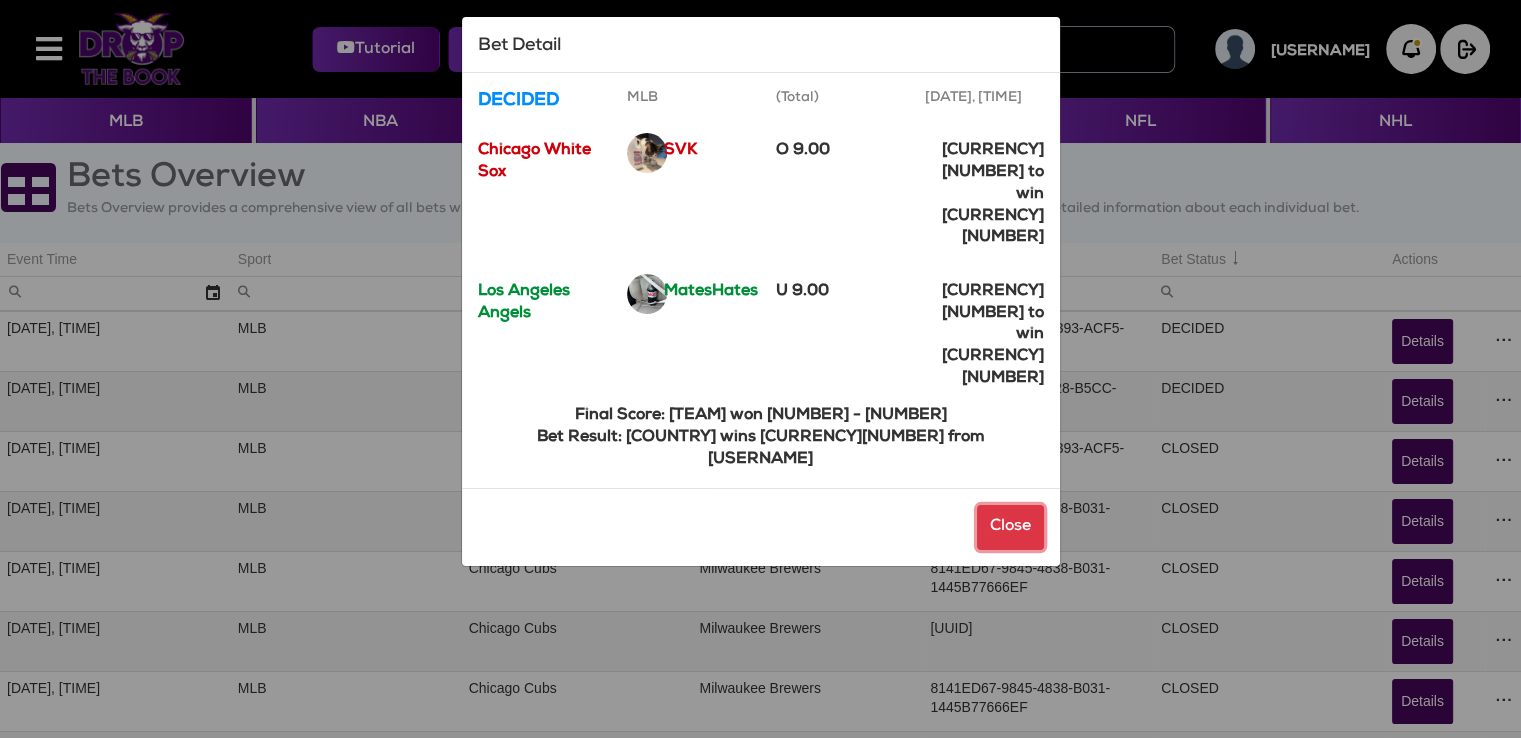 click on "Close" 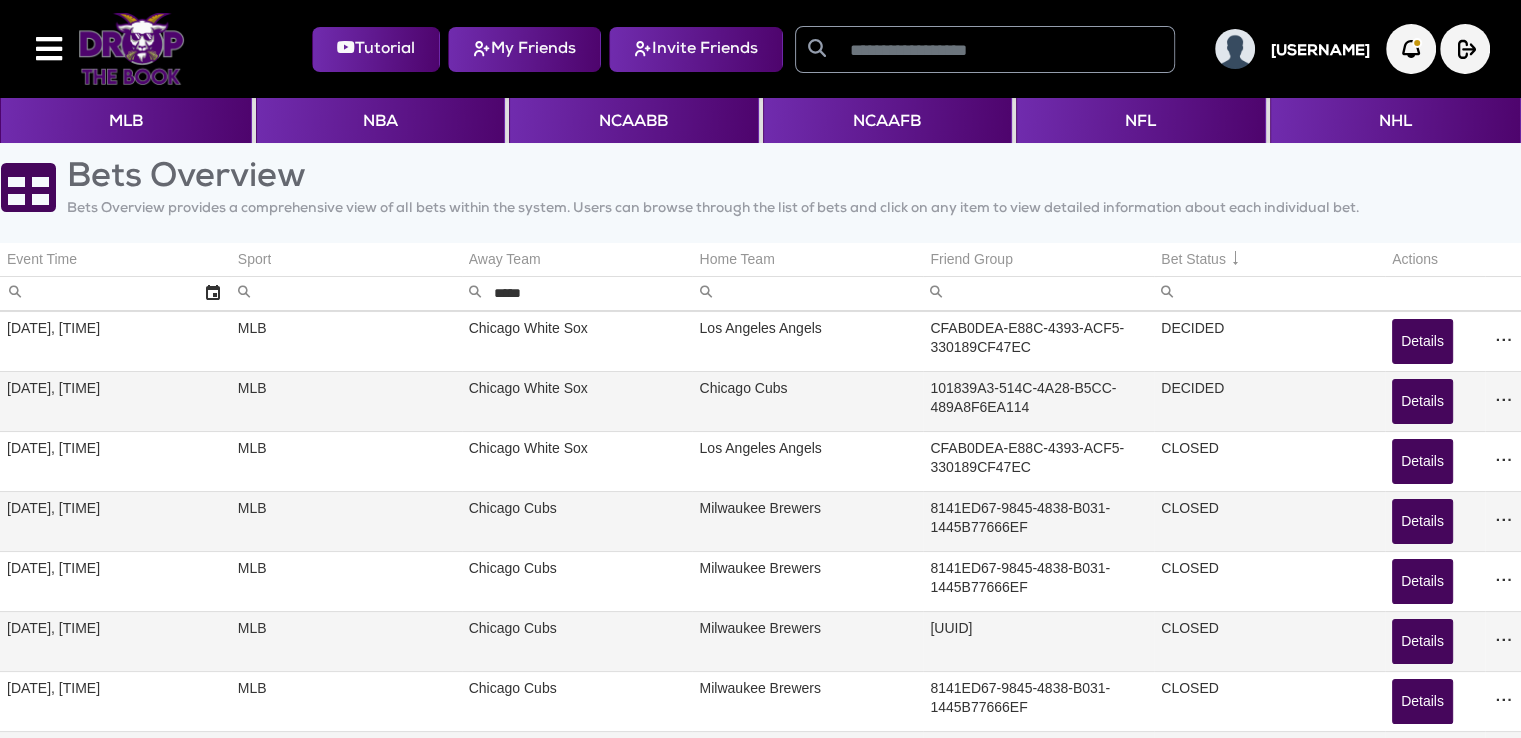 click on "Bets Overview" 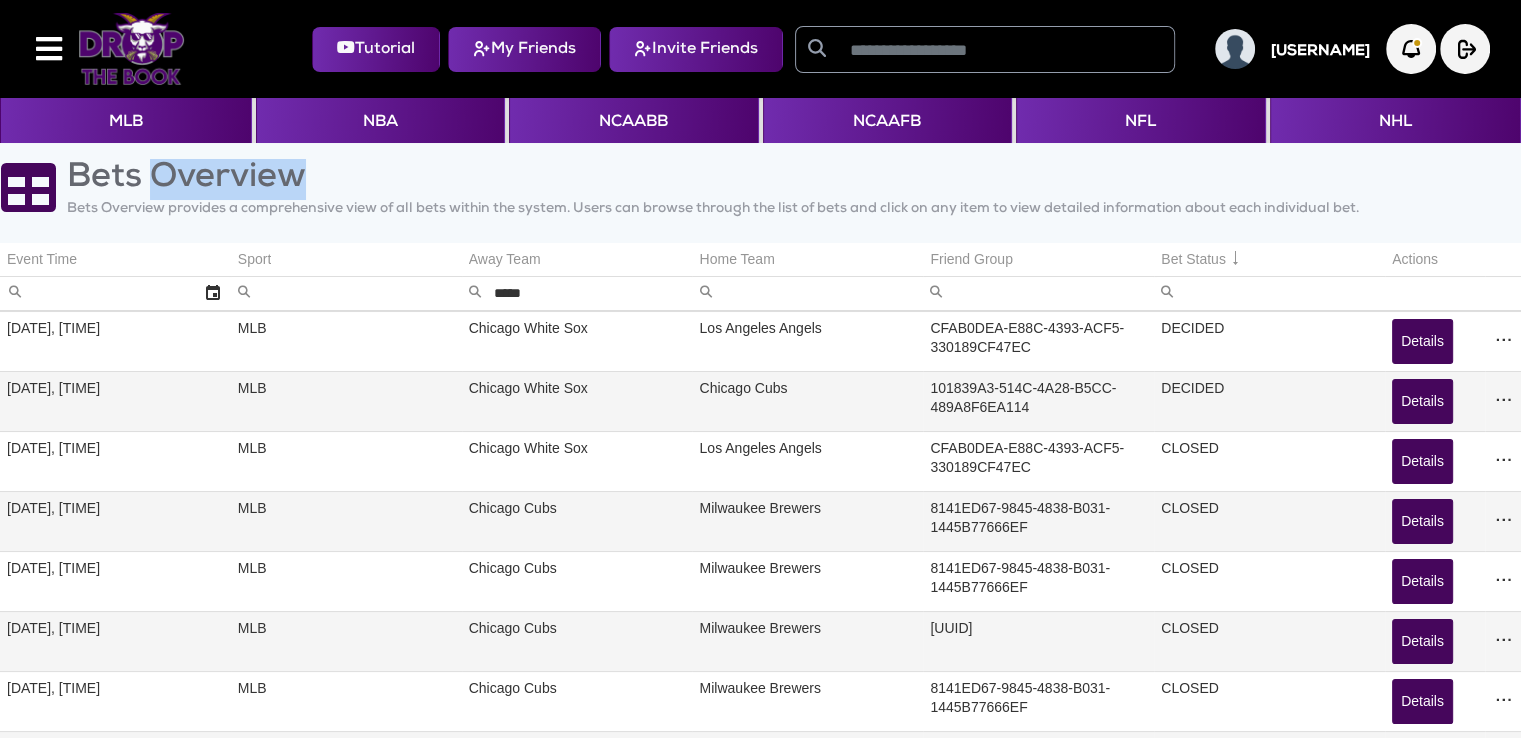 click on "Bets Overview" 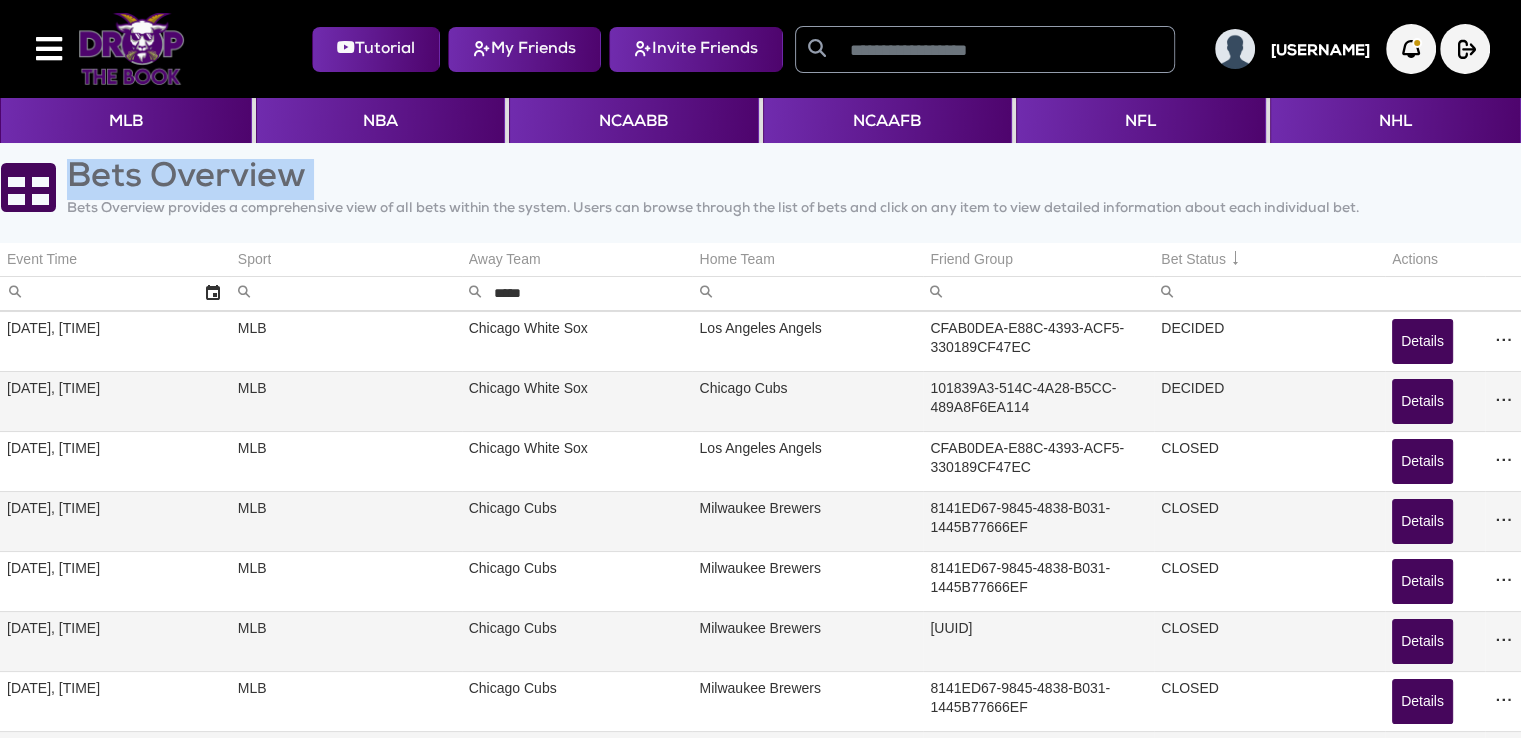 click on "Bets Overview" 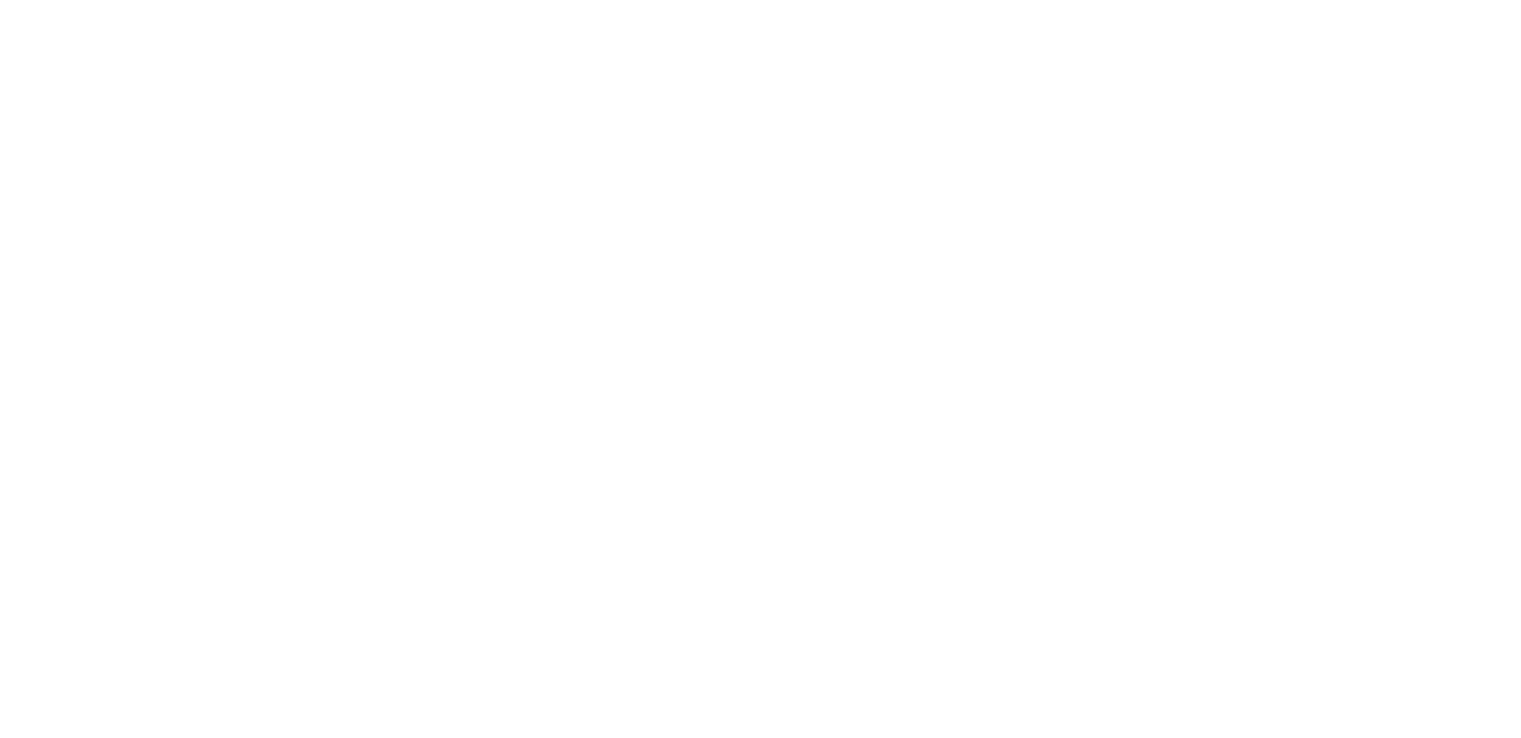 scroll, scrollTop: 0, scrollLeft: 0, axis: both 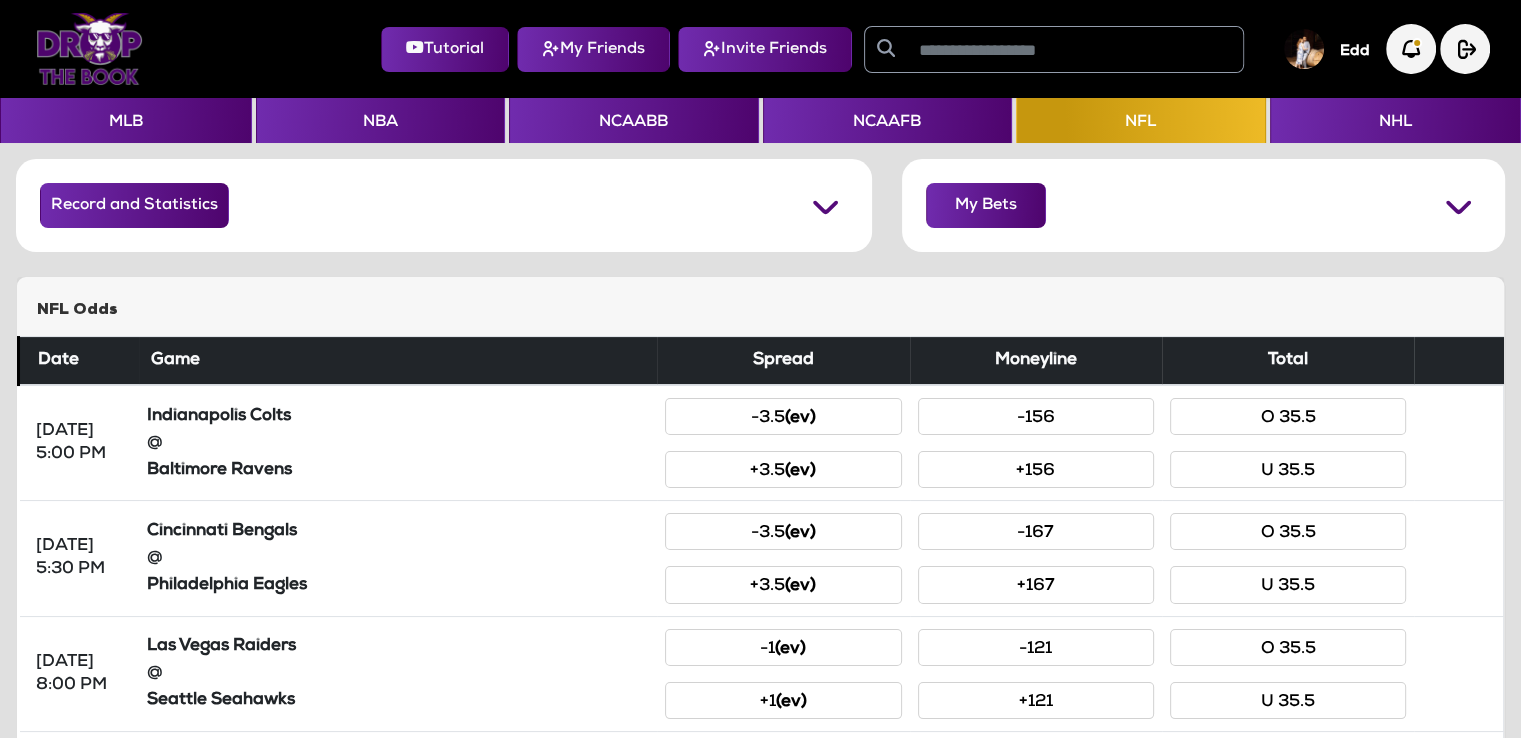 click 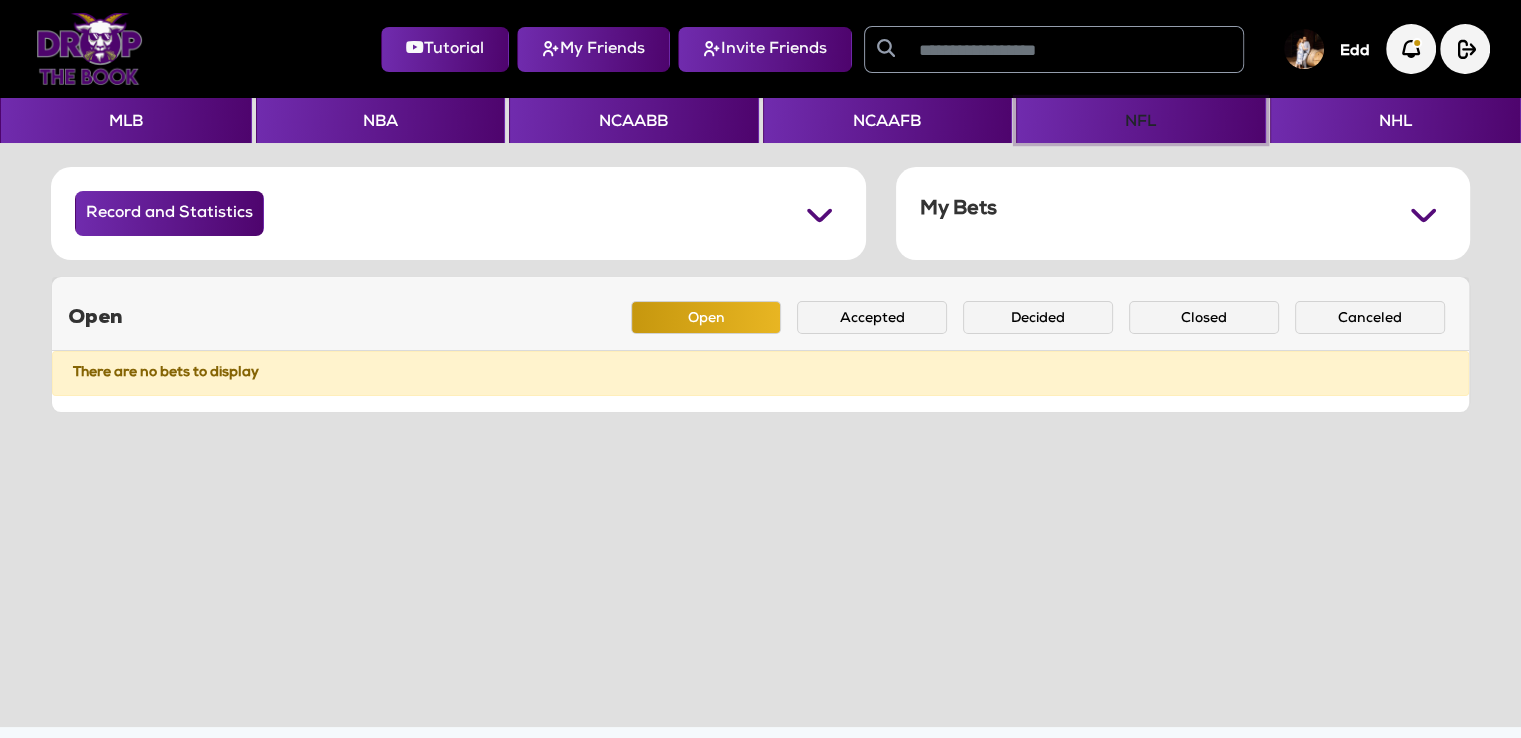 click on "NFL" 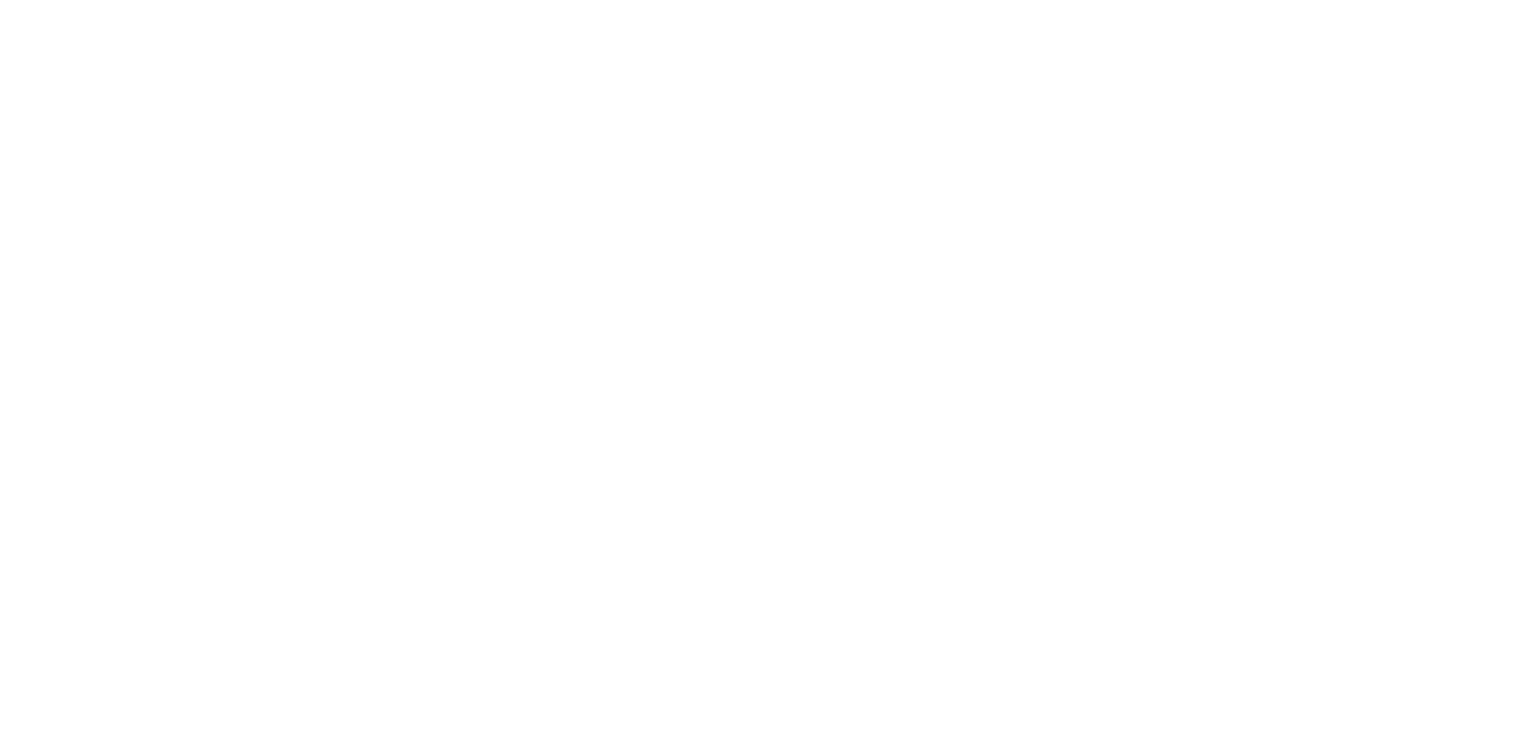 scroll, scrollTop: 0, scrollLeft: 0, axis: both 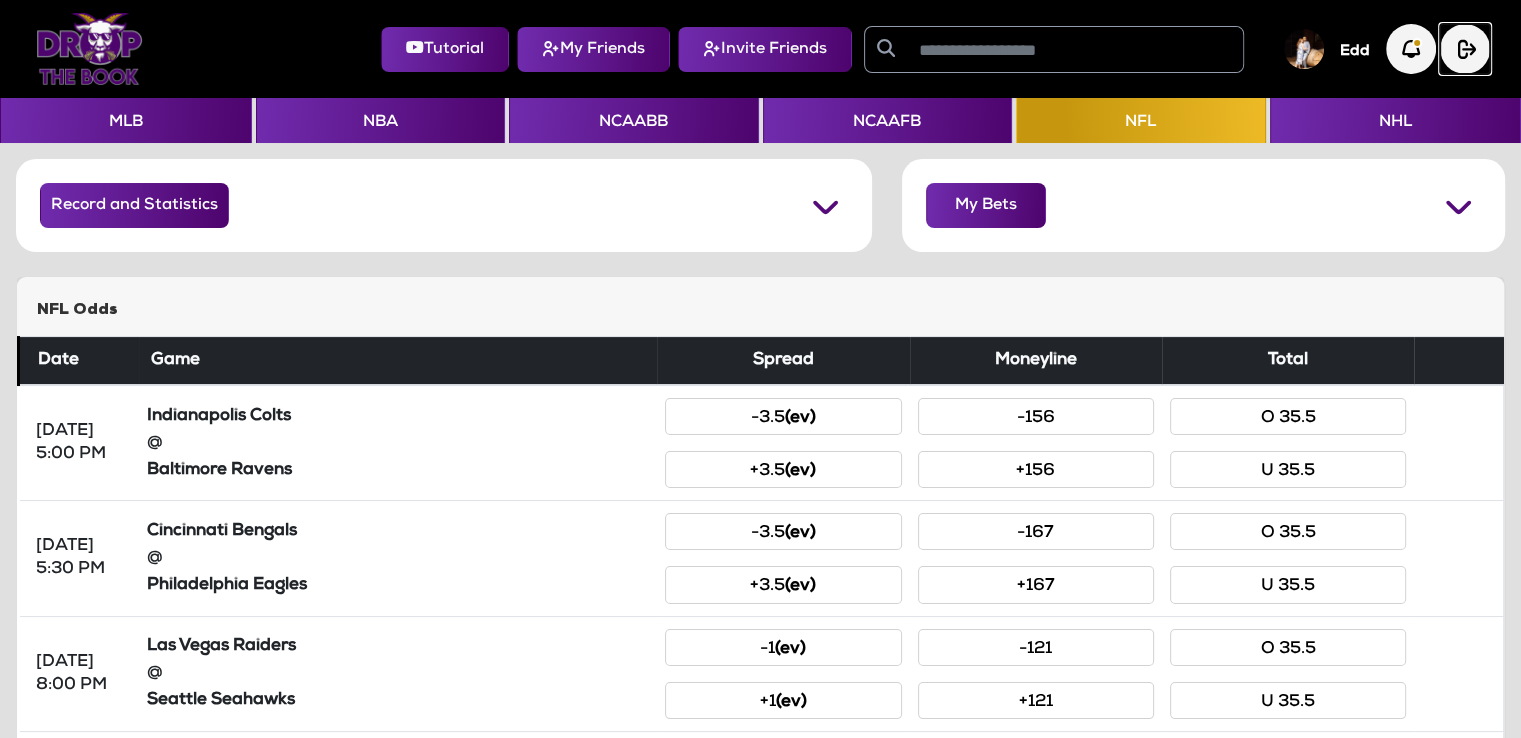 click 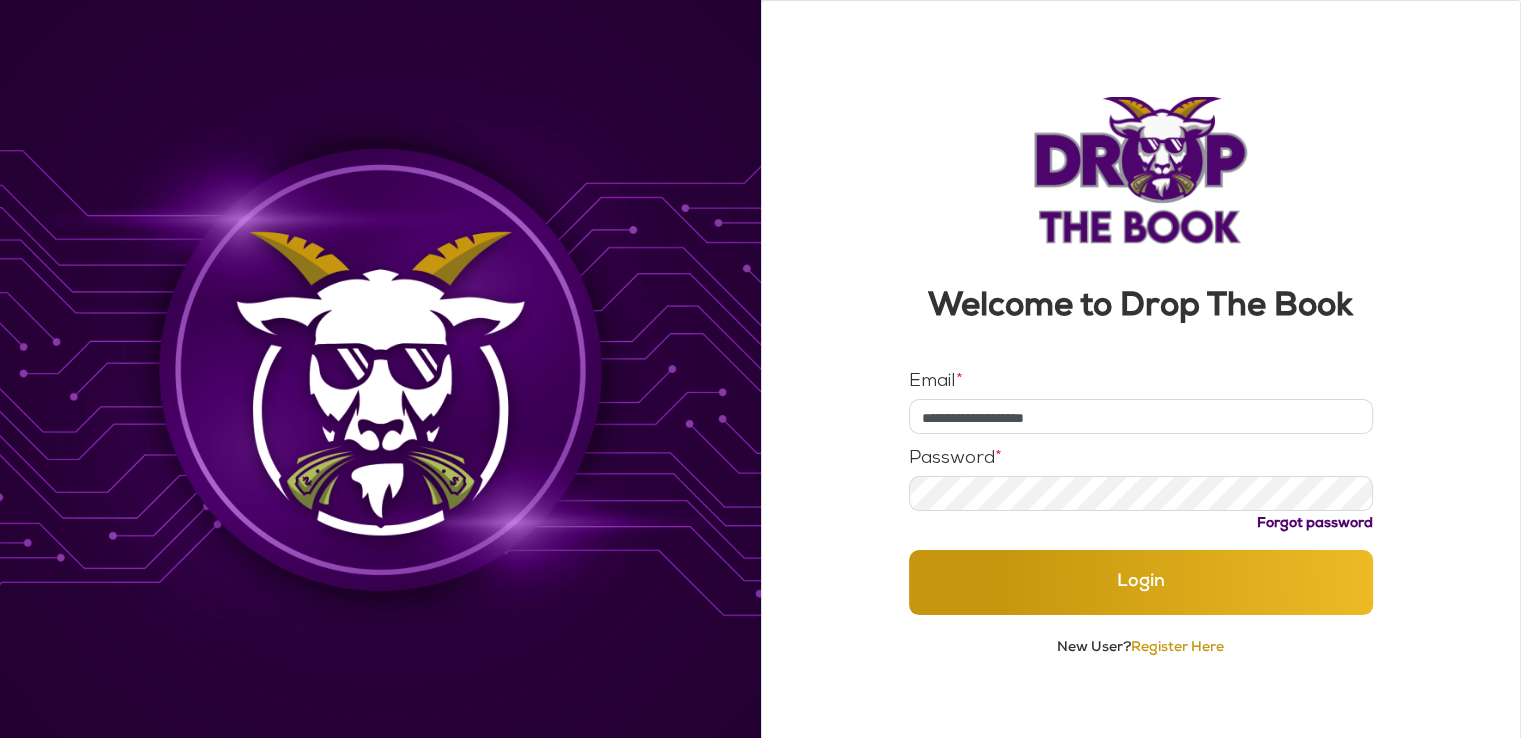 click on "**********" at bounding box center [1141, 416] 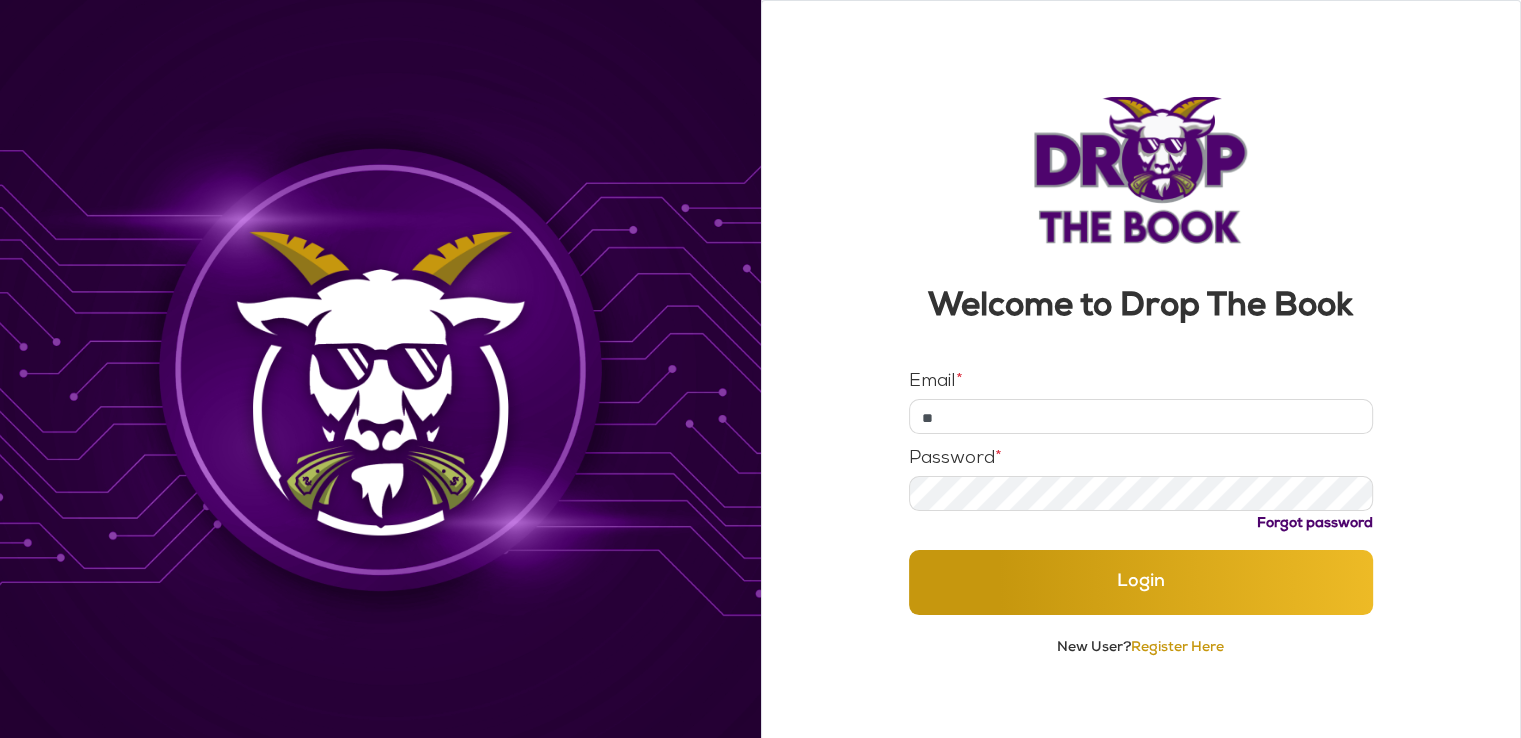 type on "*****" 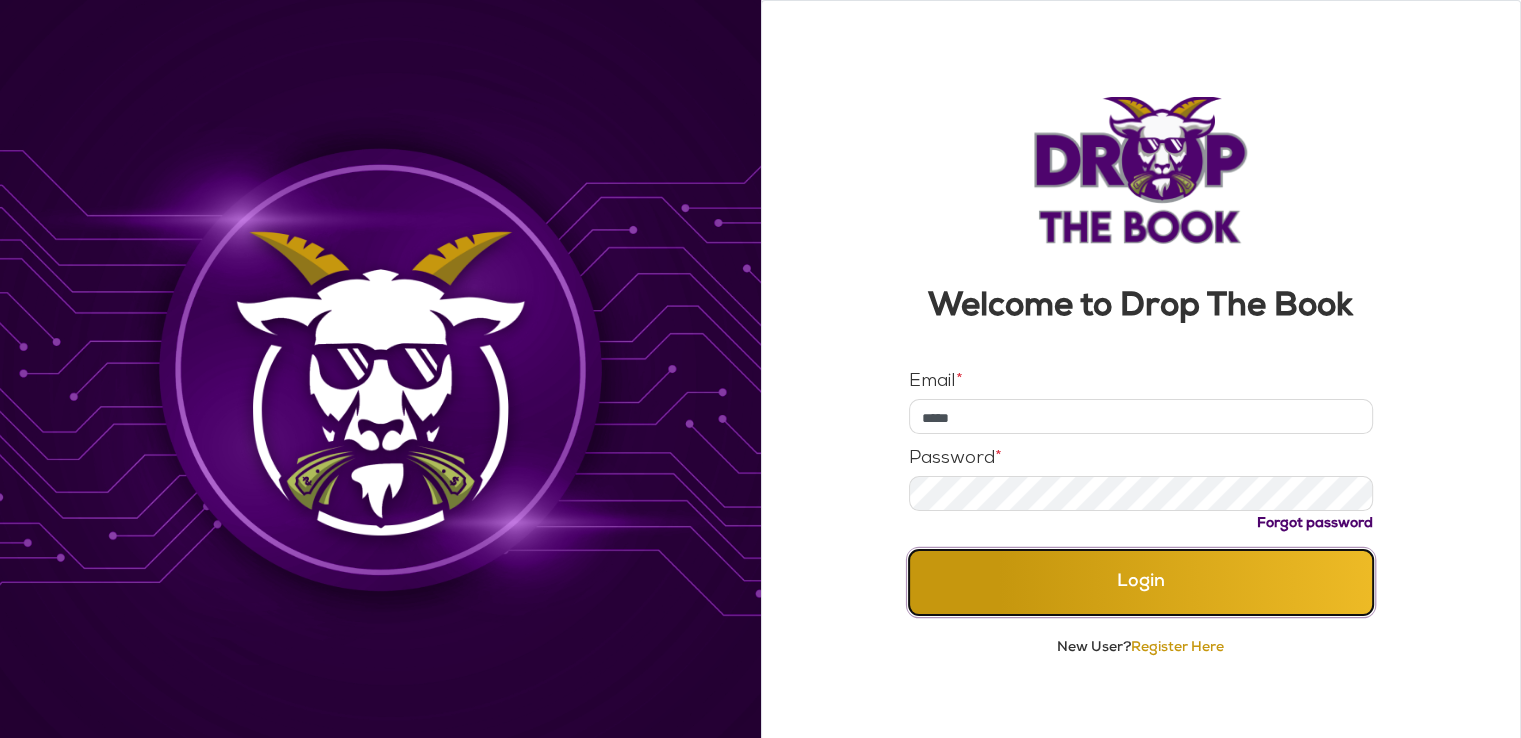 click on "Login" 